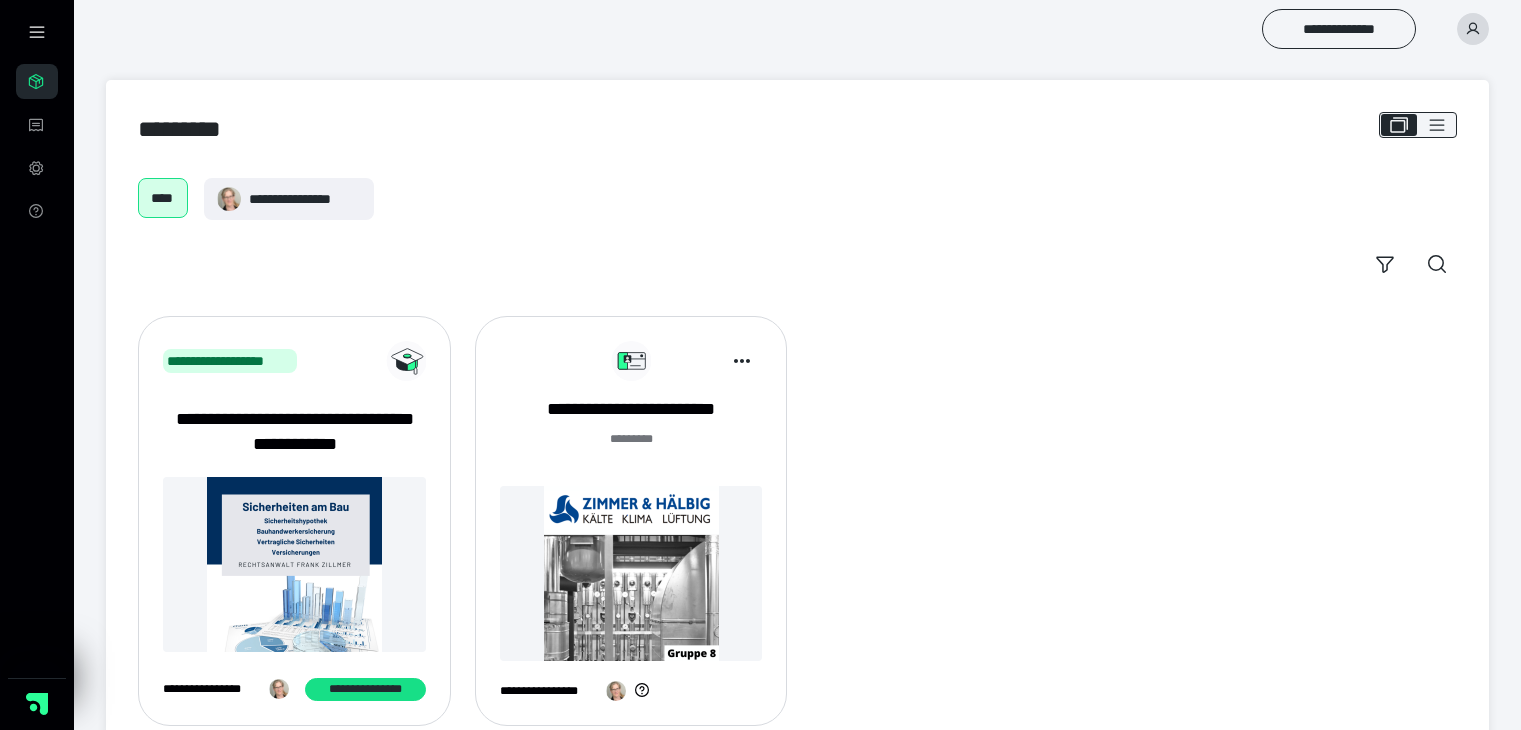 scroll, scrollTop: 0, scrollLeft: 0, axis: both 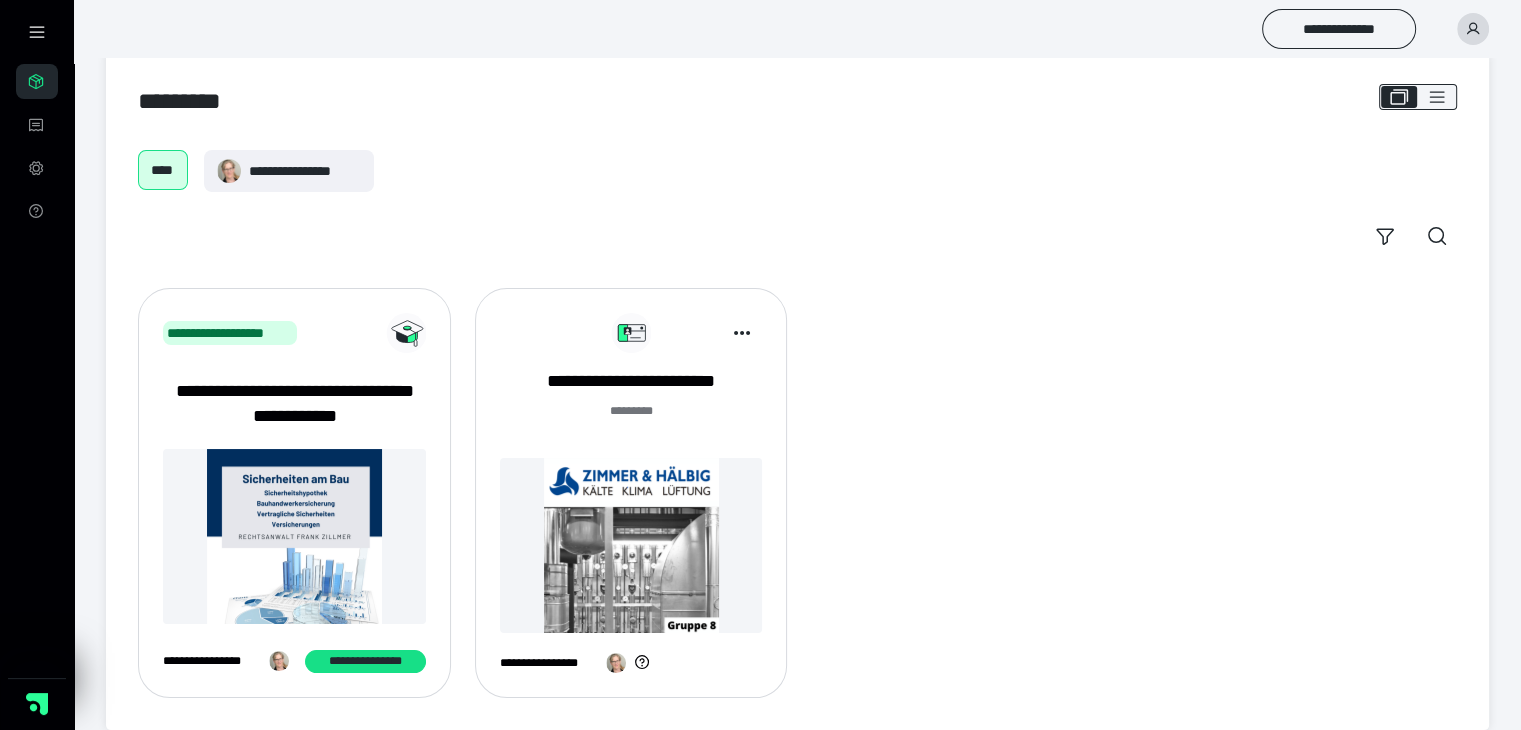 click at bounding box center [631, 545] 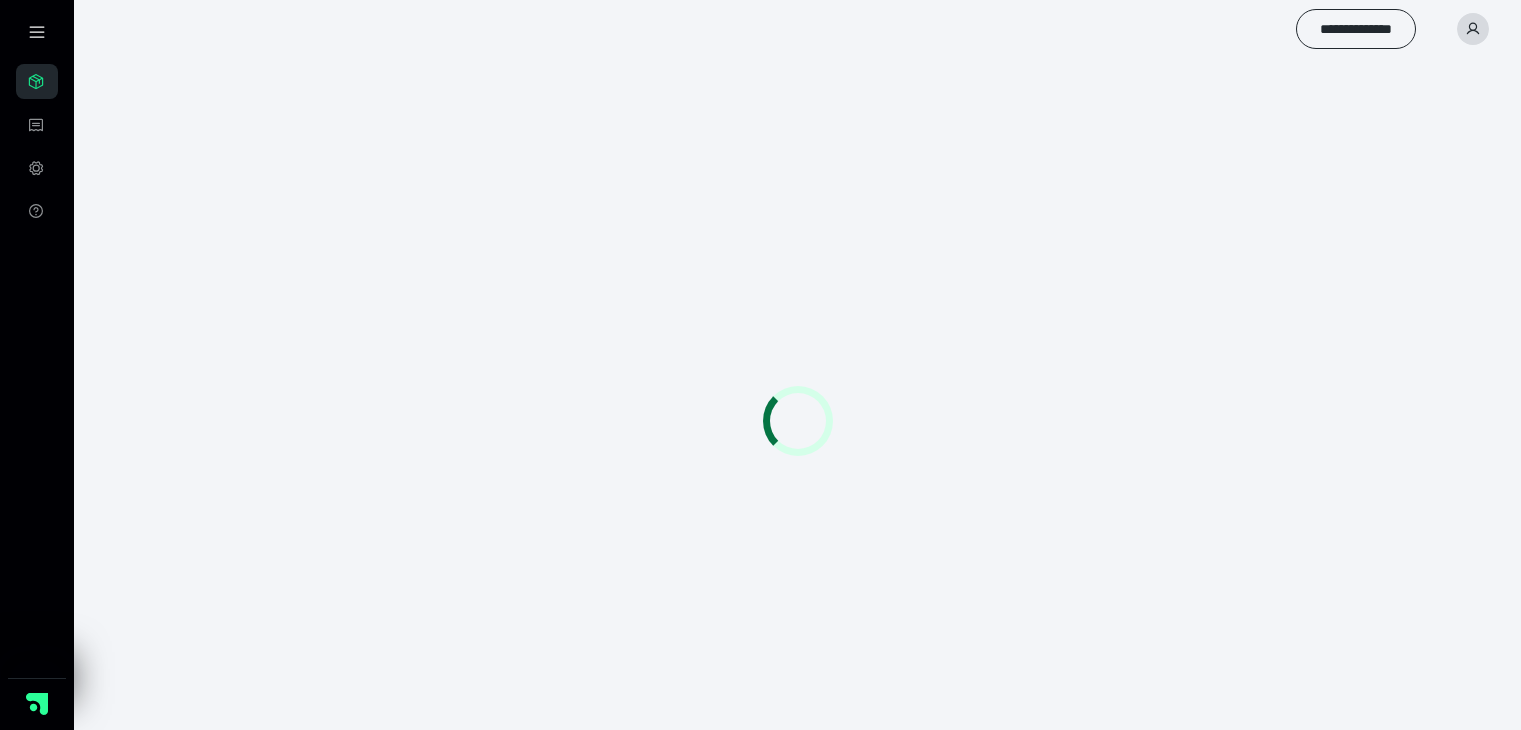 scroll, scrollTop: 0, scrollLeft: 0, axis: both 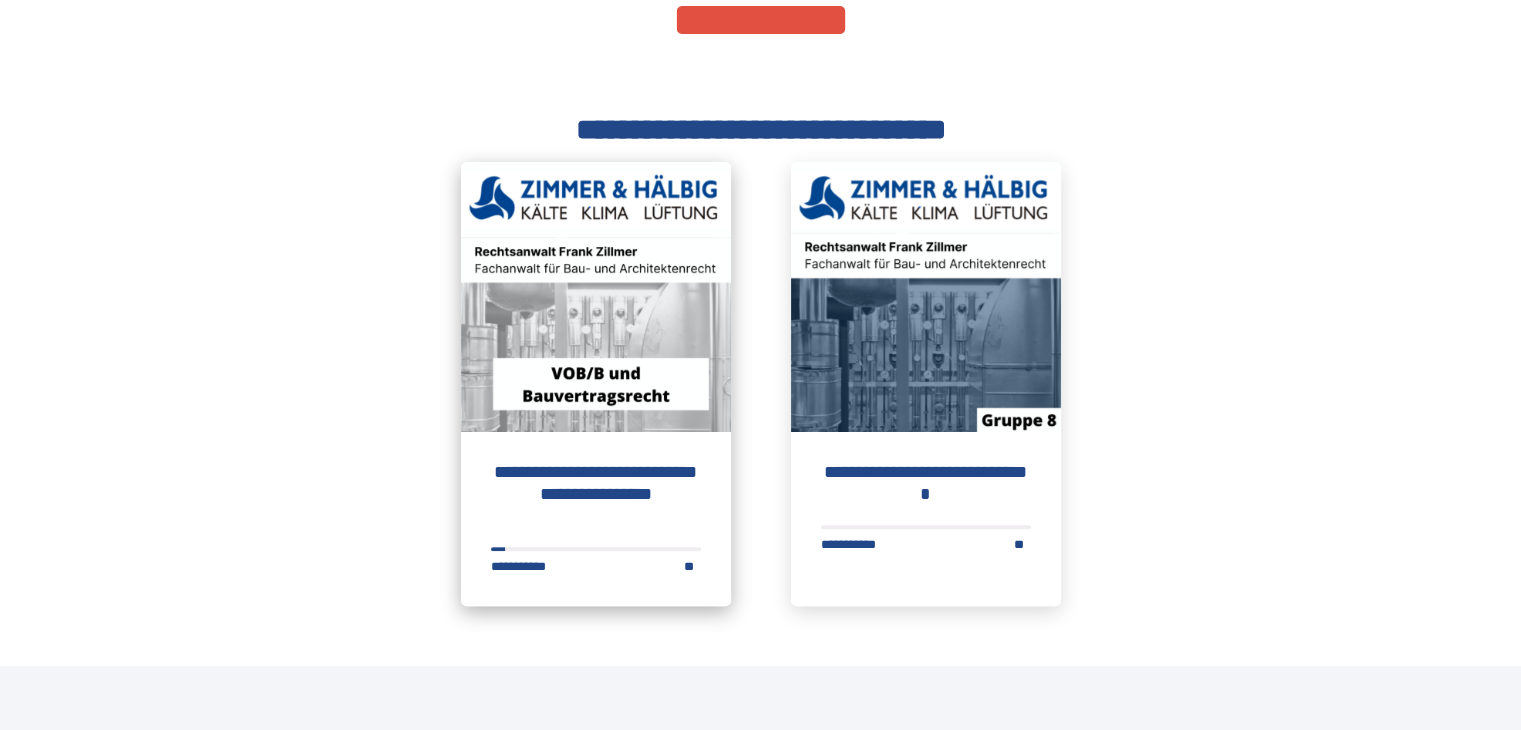 click on "**********" at bounding box center [596, 494] 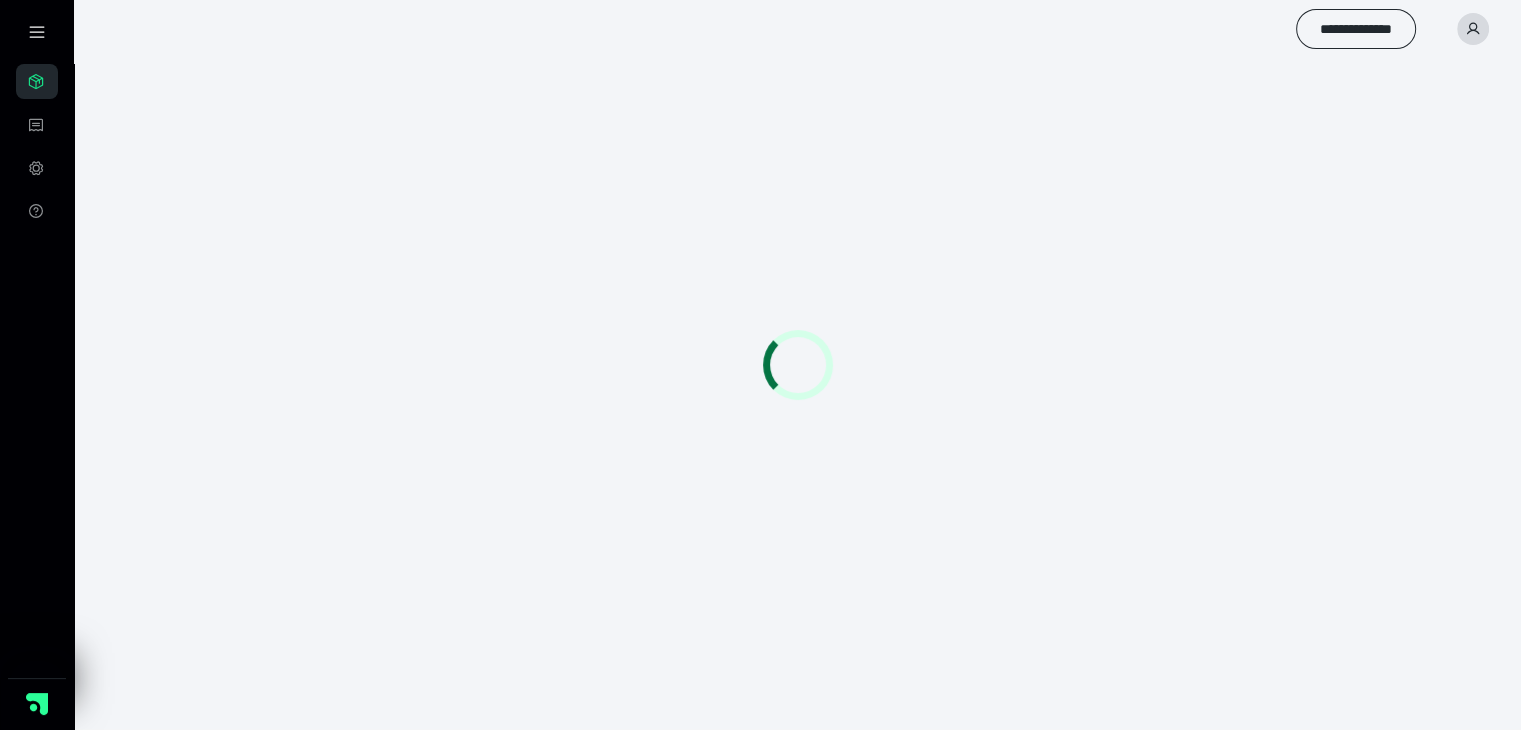 scroll, scrollTop: 0, scrollLeft: 0, axis: both 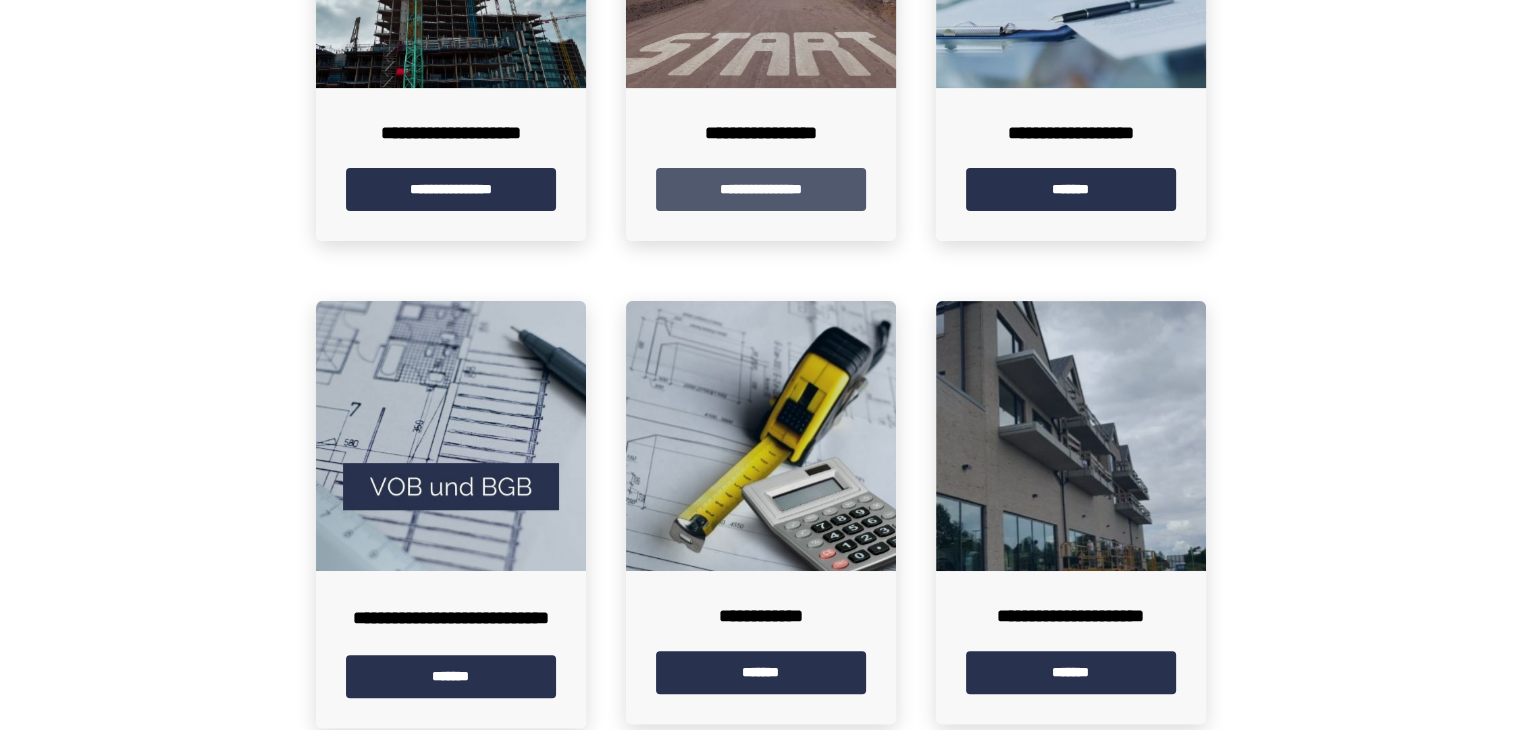 click on "**********" at bounding box center (761, 189) 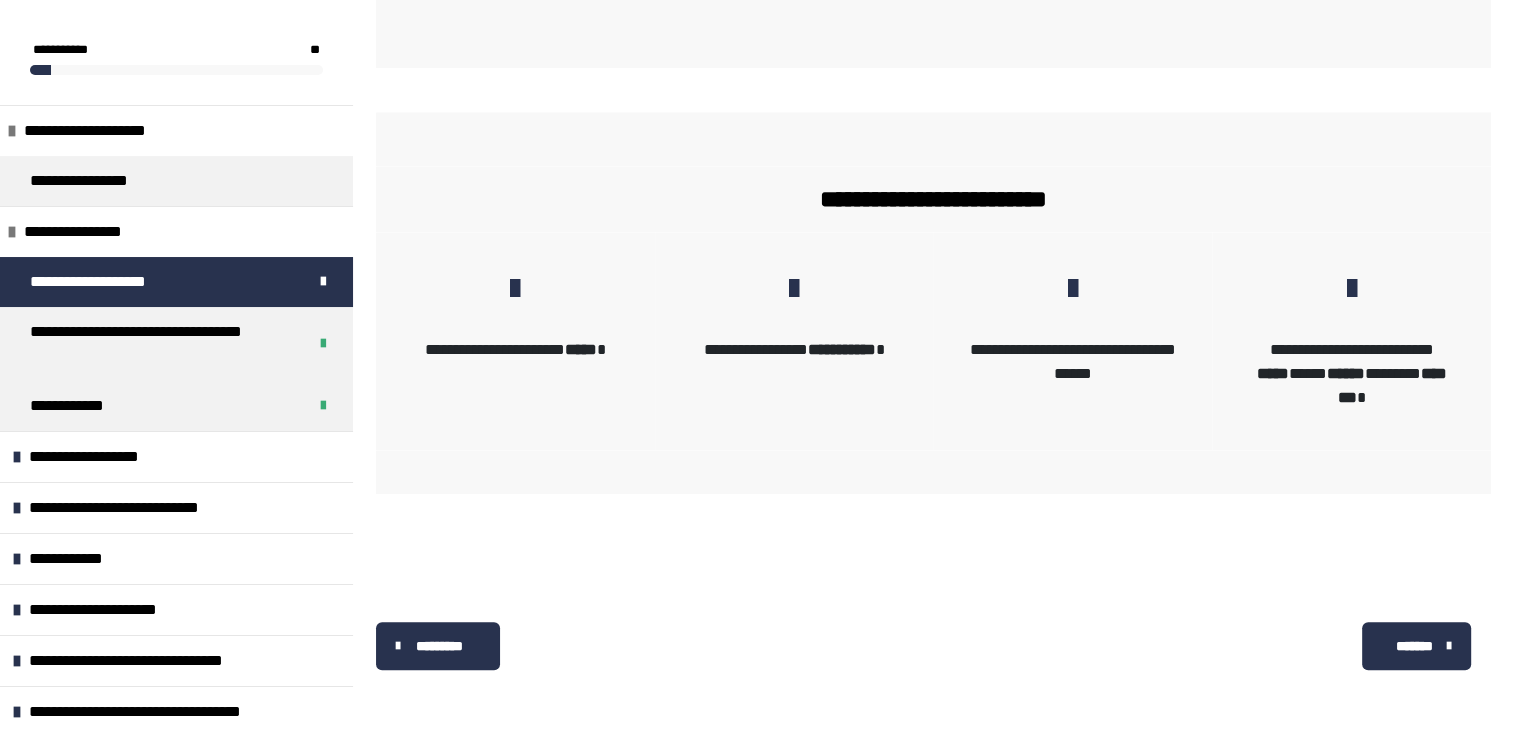 scroll, scrollTop: 2081, scrollLeft: 0, axis: vertical 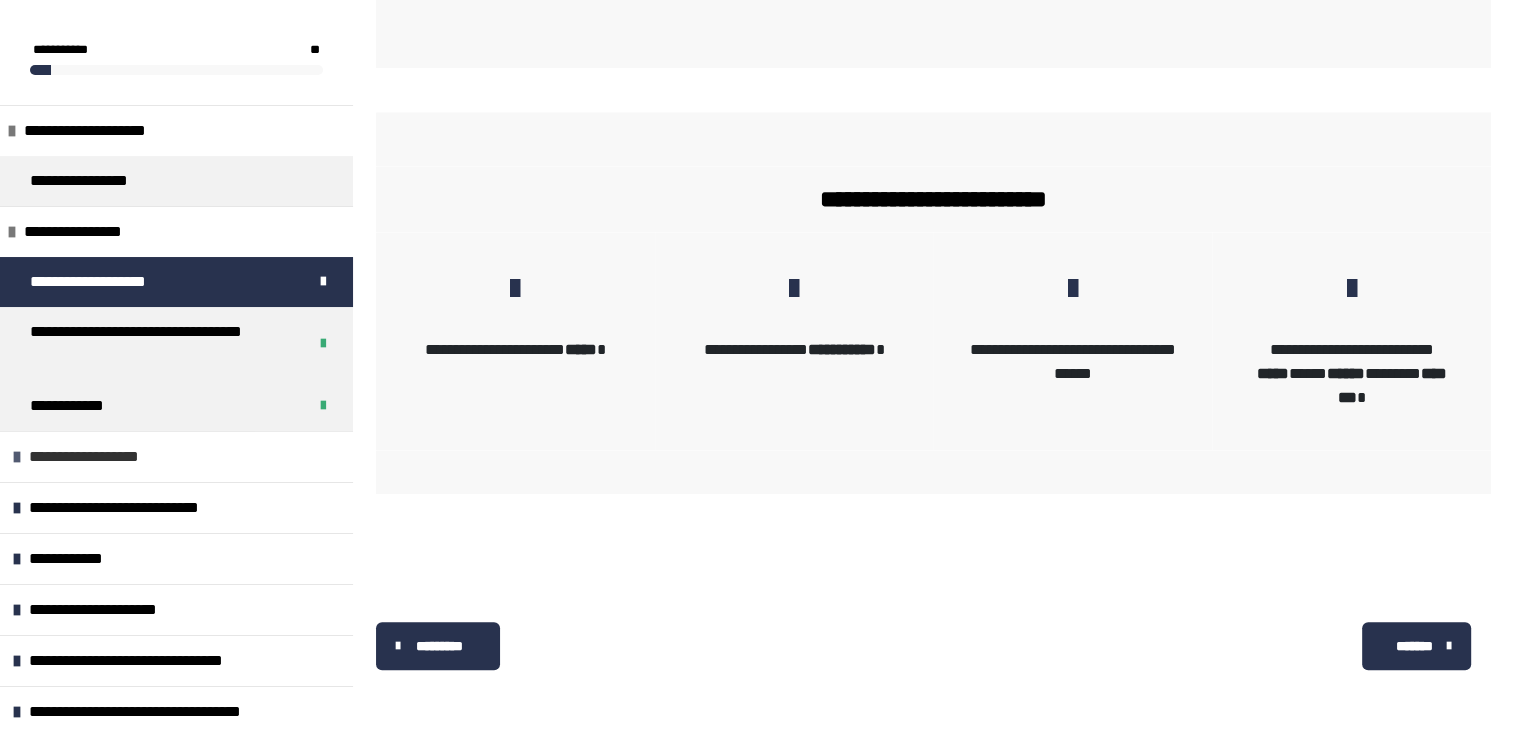 click on "**********" at bounding box center [94, 457] 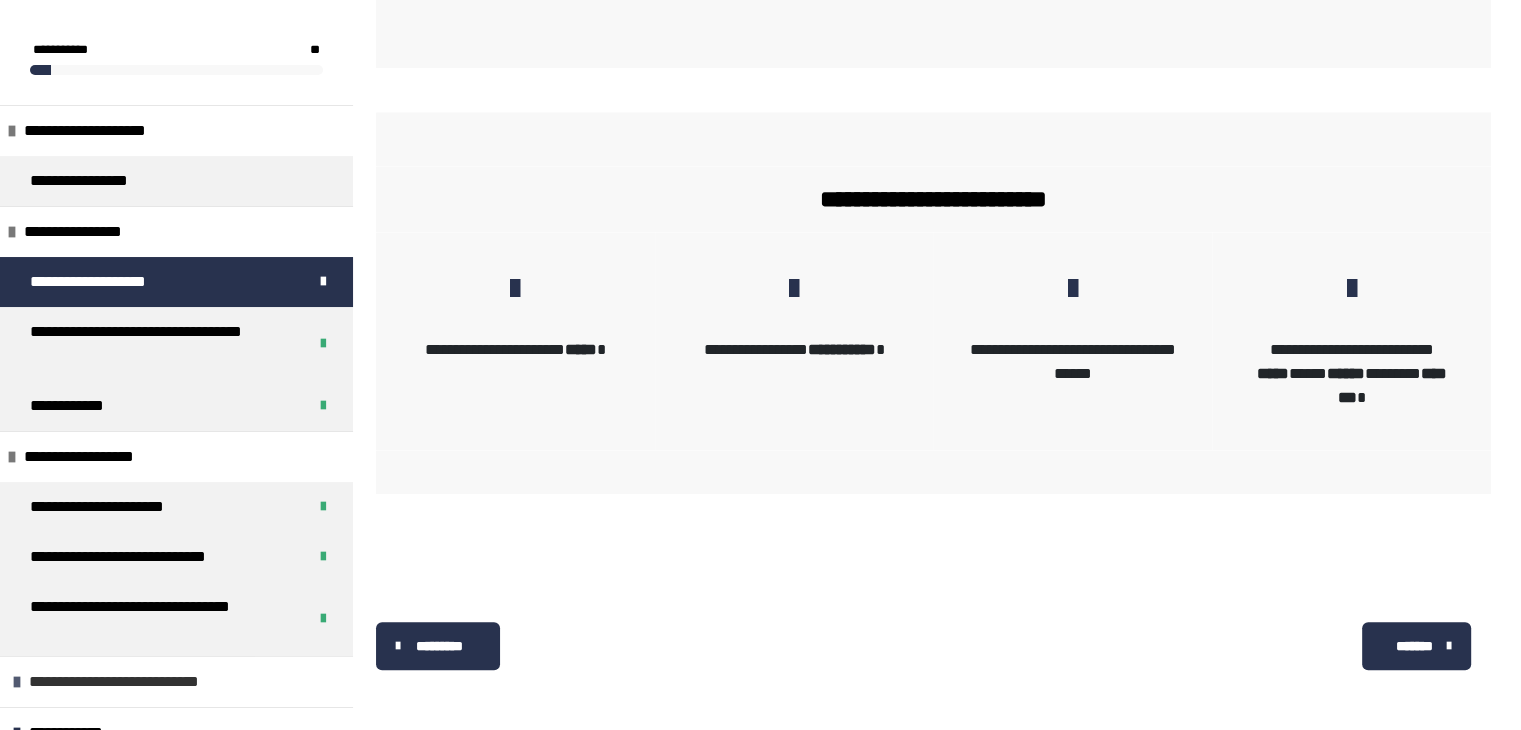 click on "**********" at bounding box center (142, 682) 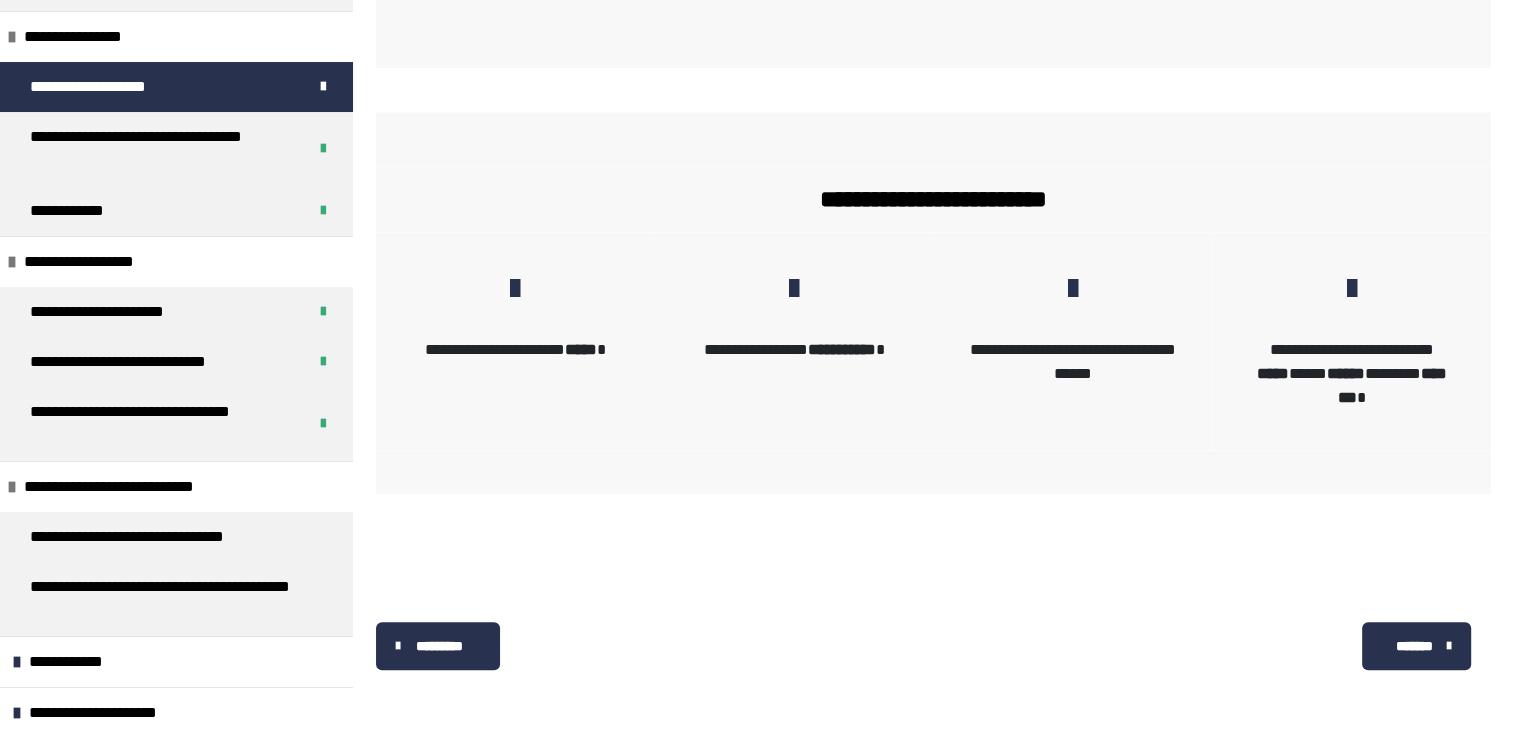 scroll, scrollTop: 278, scrollLeft: 0, axis: vertical 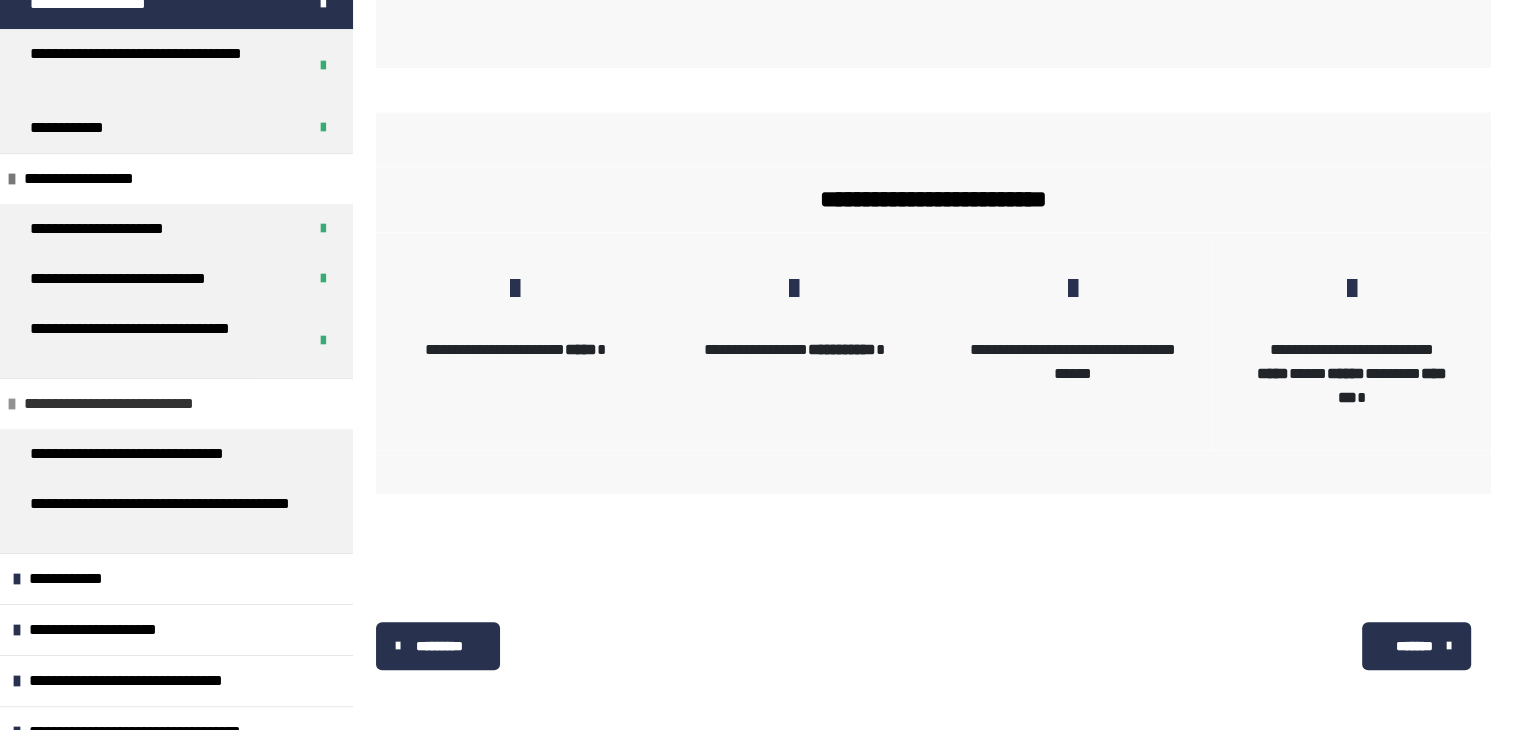 click on "**********" at bounding box center (137, 404) 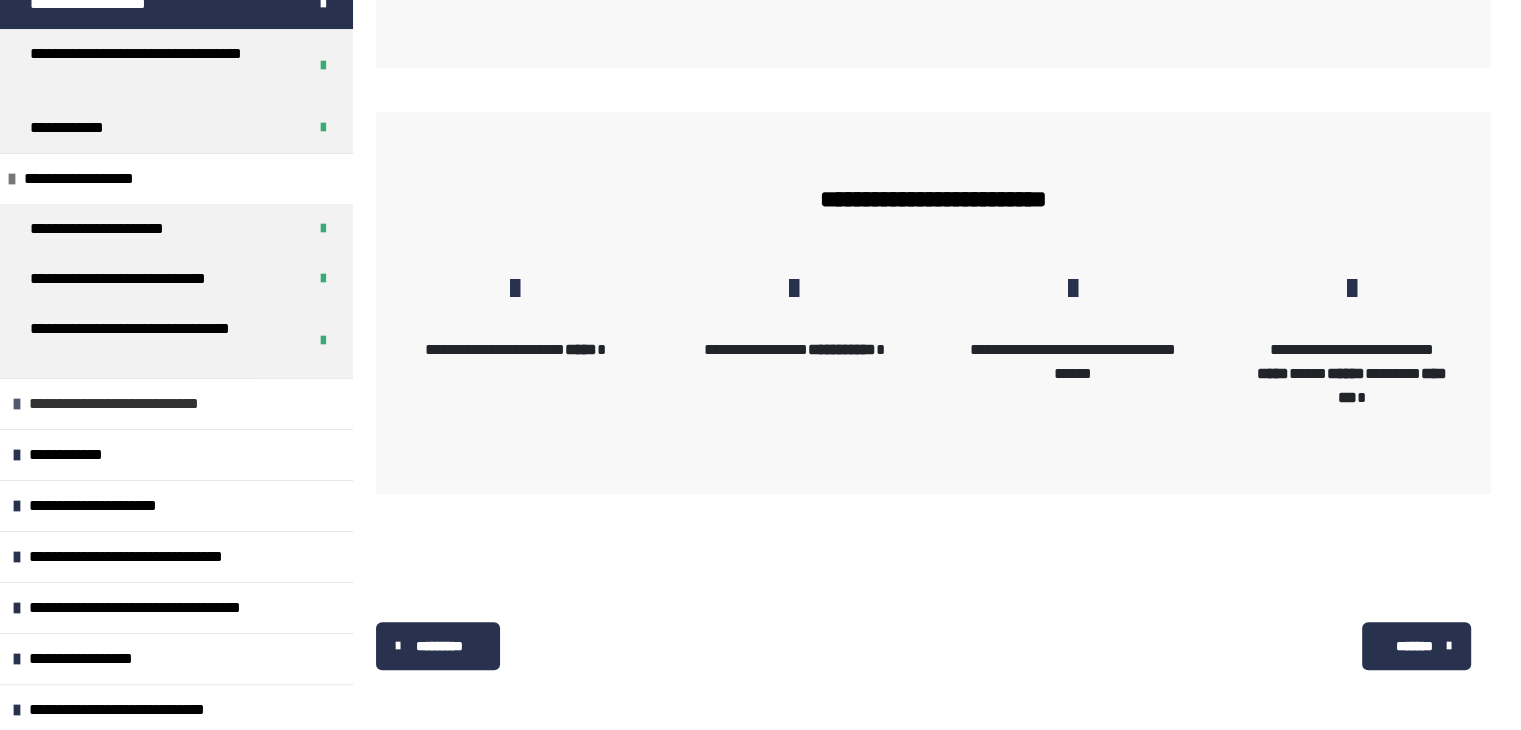 click on "**********" at bounding box center [142, 404] 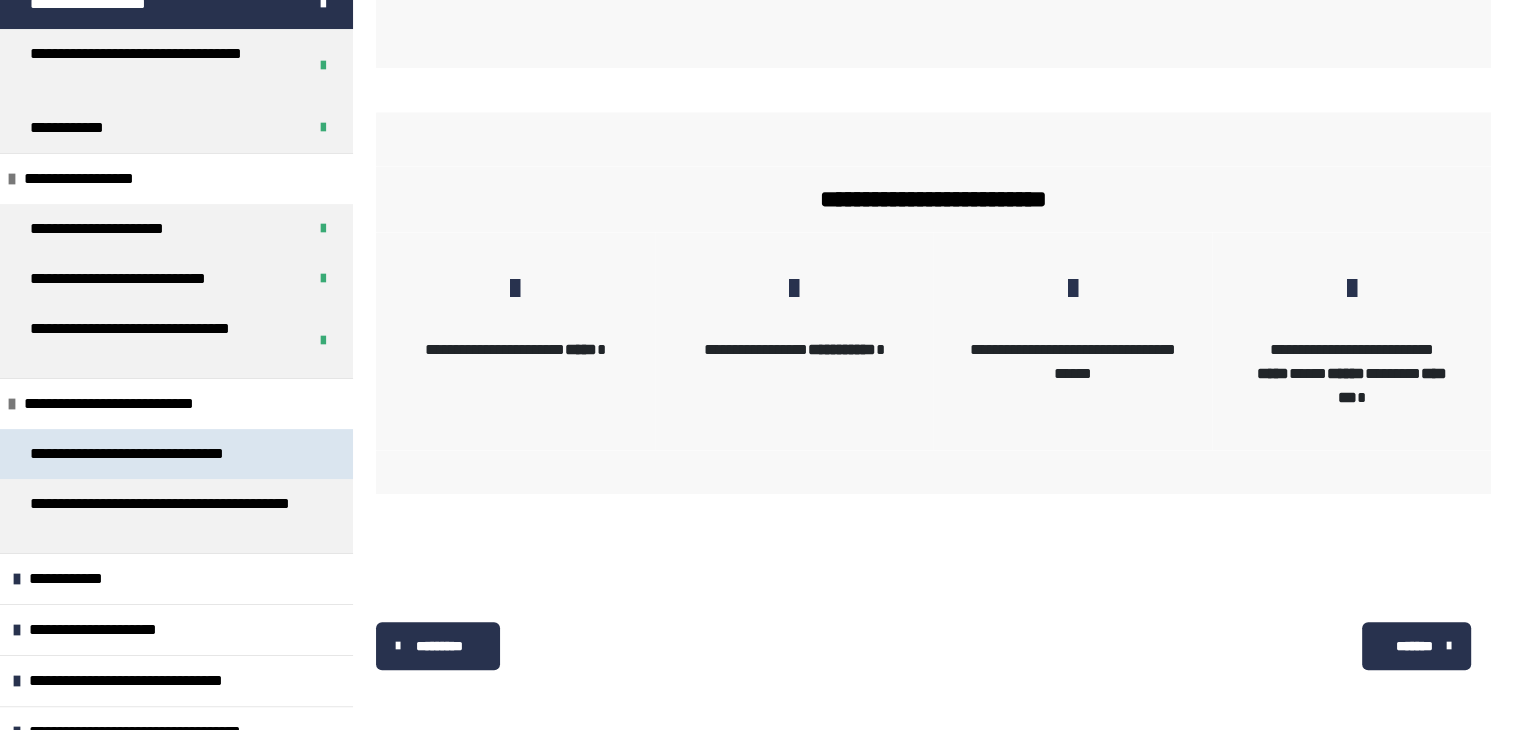 click on "**********" at bounding box center [159, 454] 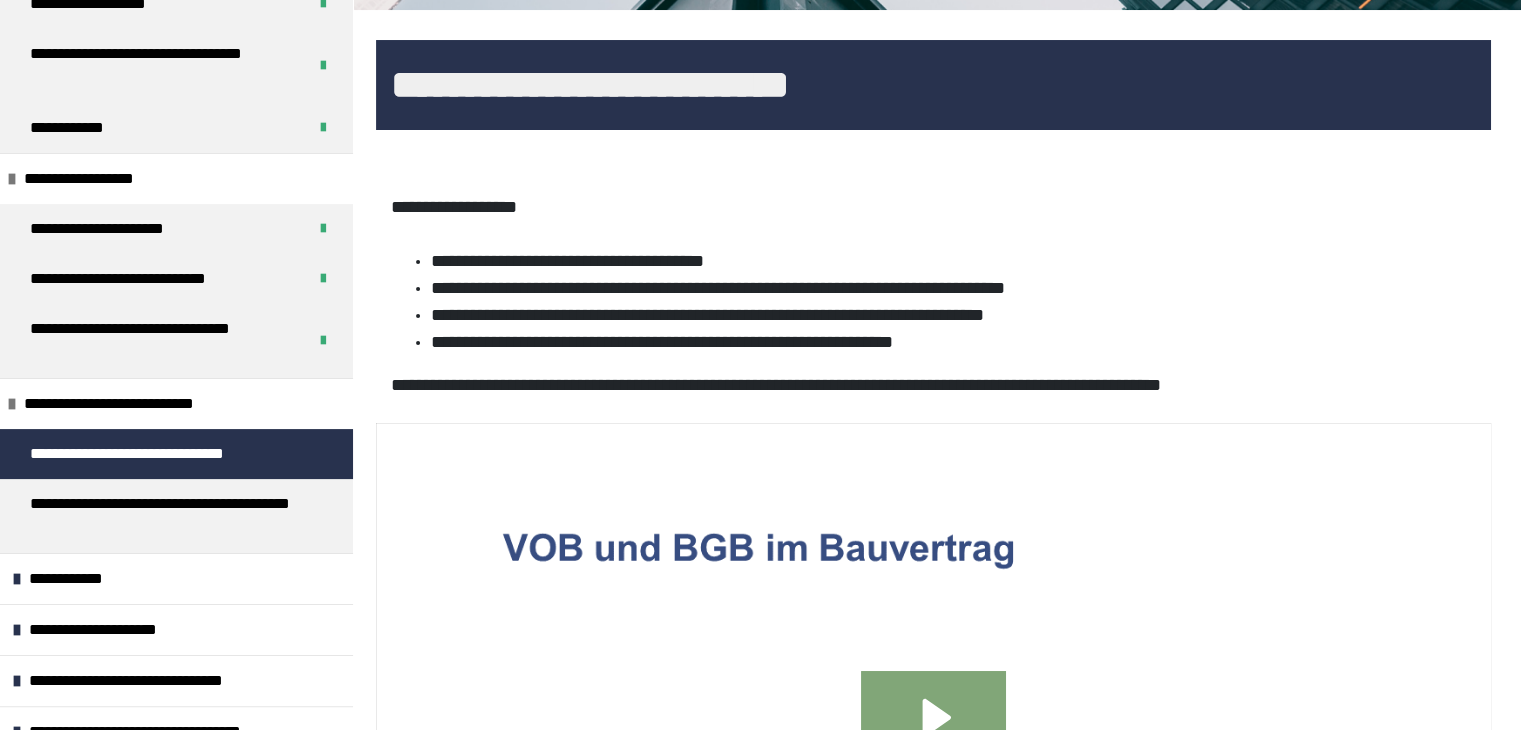 click 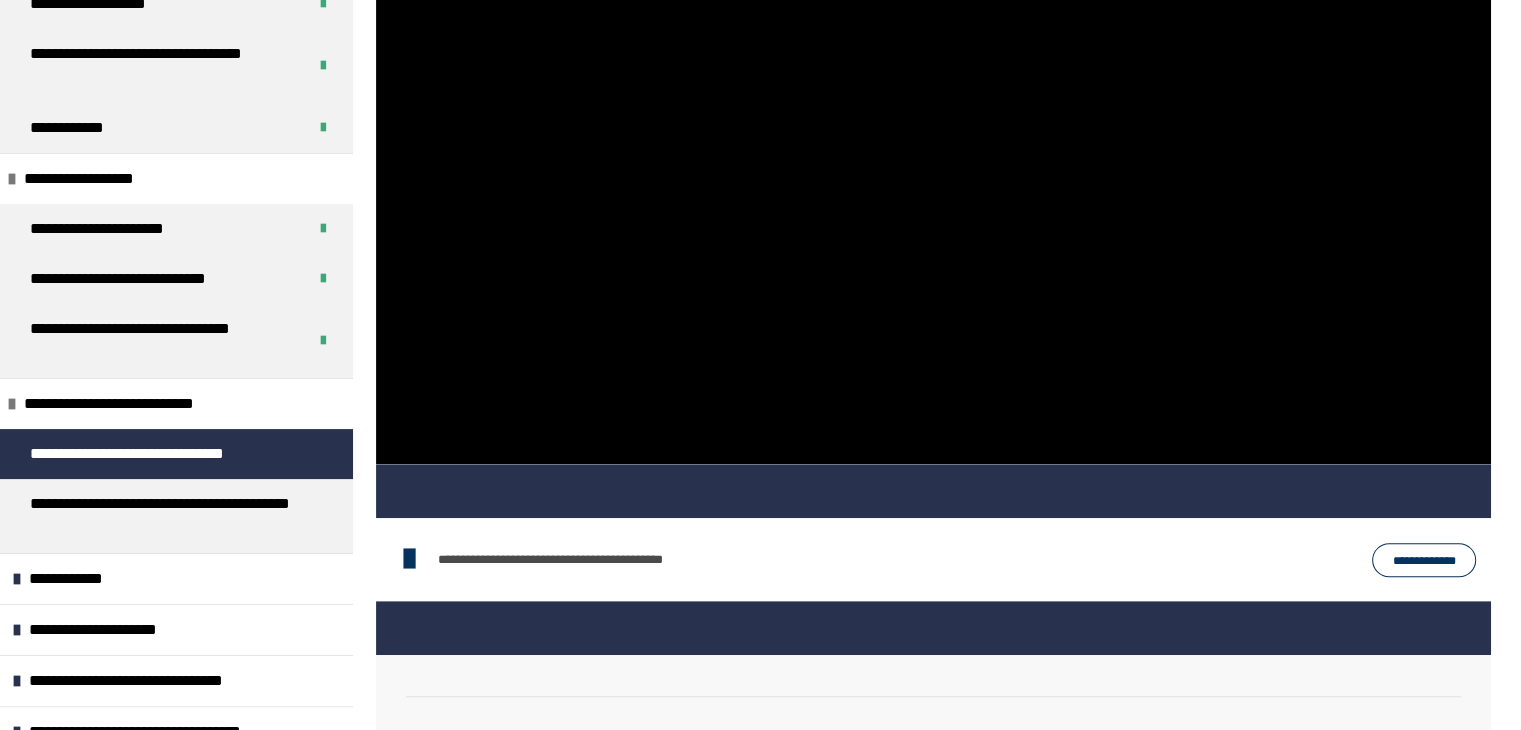 scroll, scrollTop: 870, scrollLeft: 0, axis: vertical 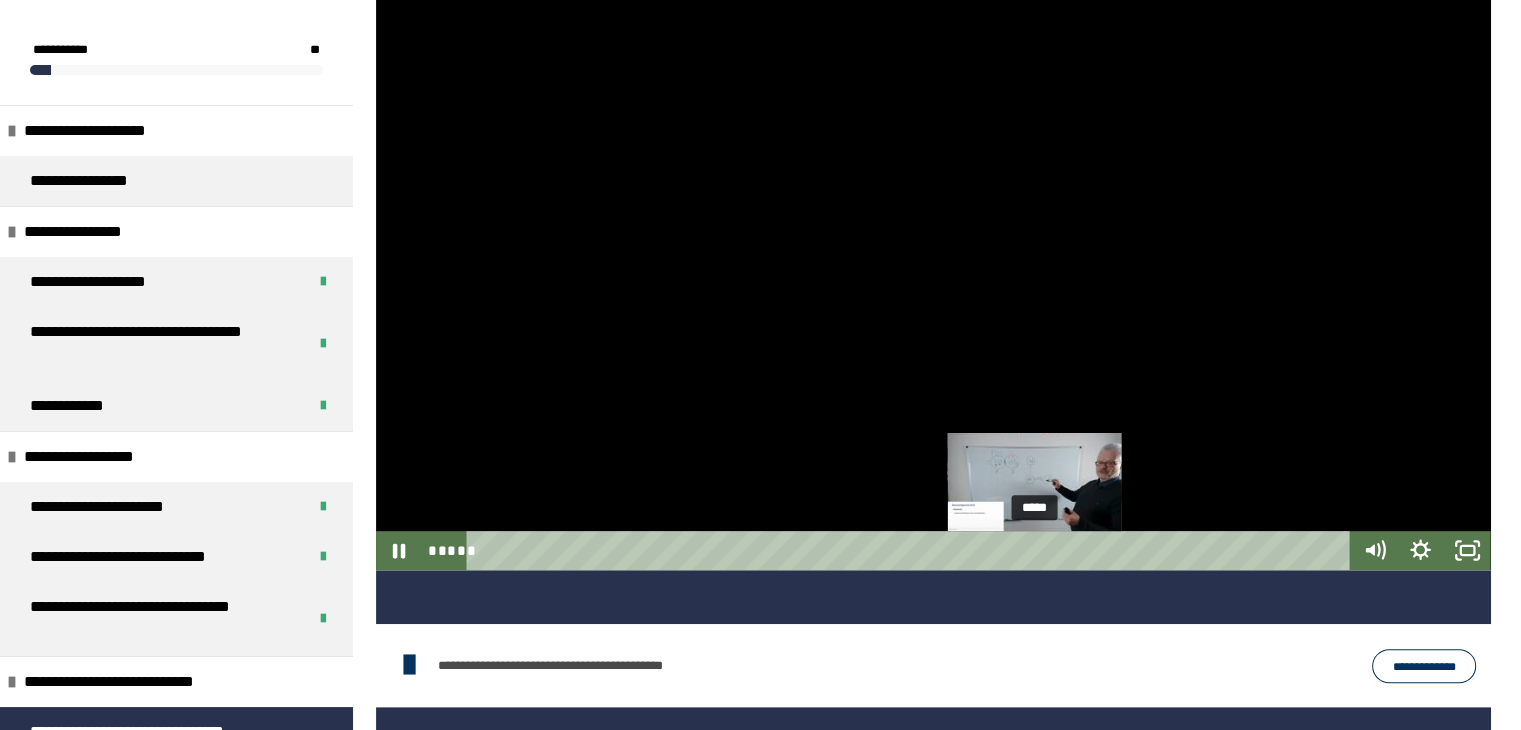 click on "*****" at bounding box center (912, 550) 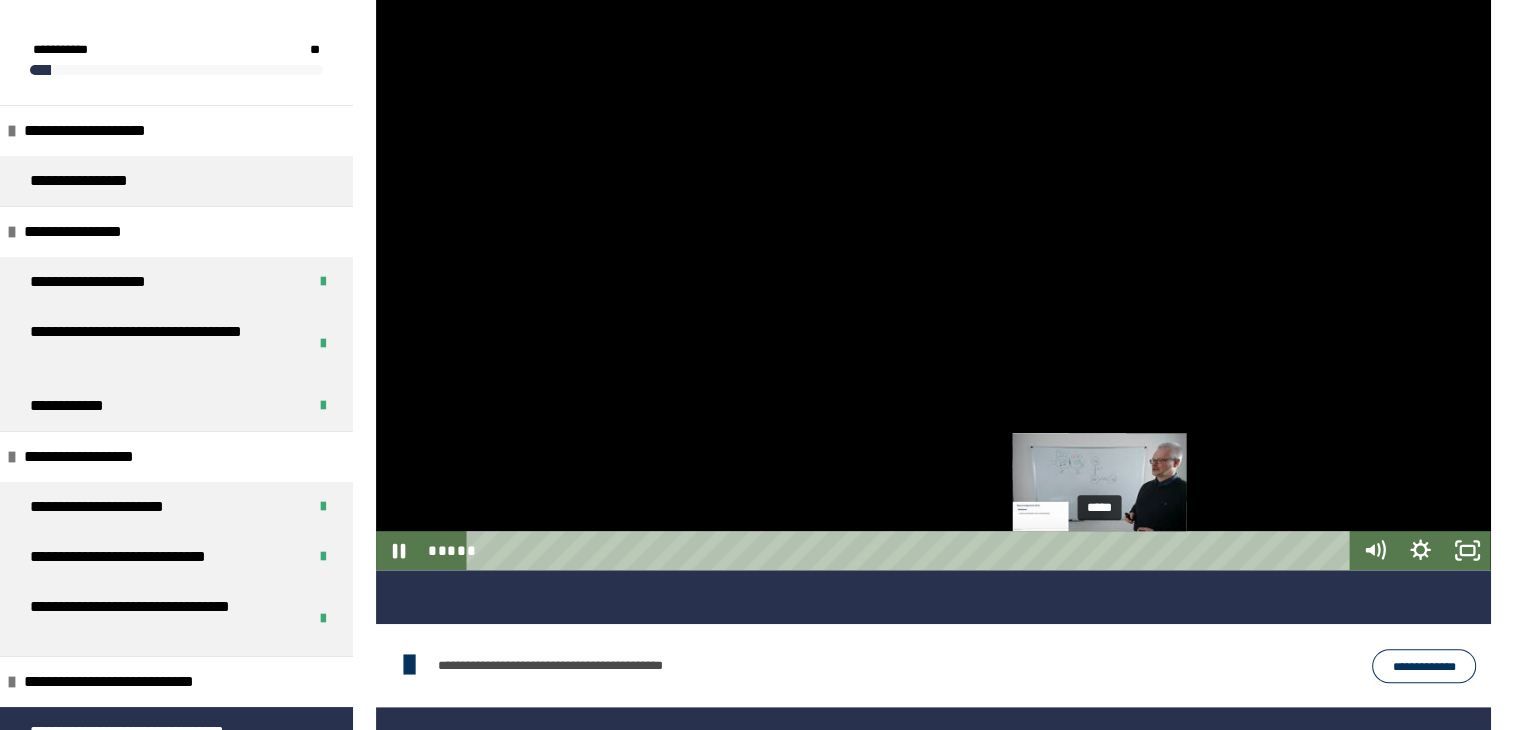 click on "*****" at bounding box center (912, 550) 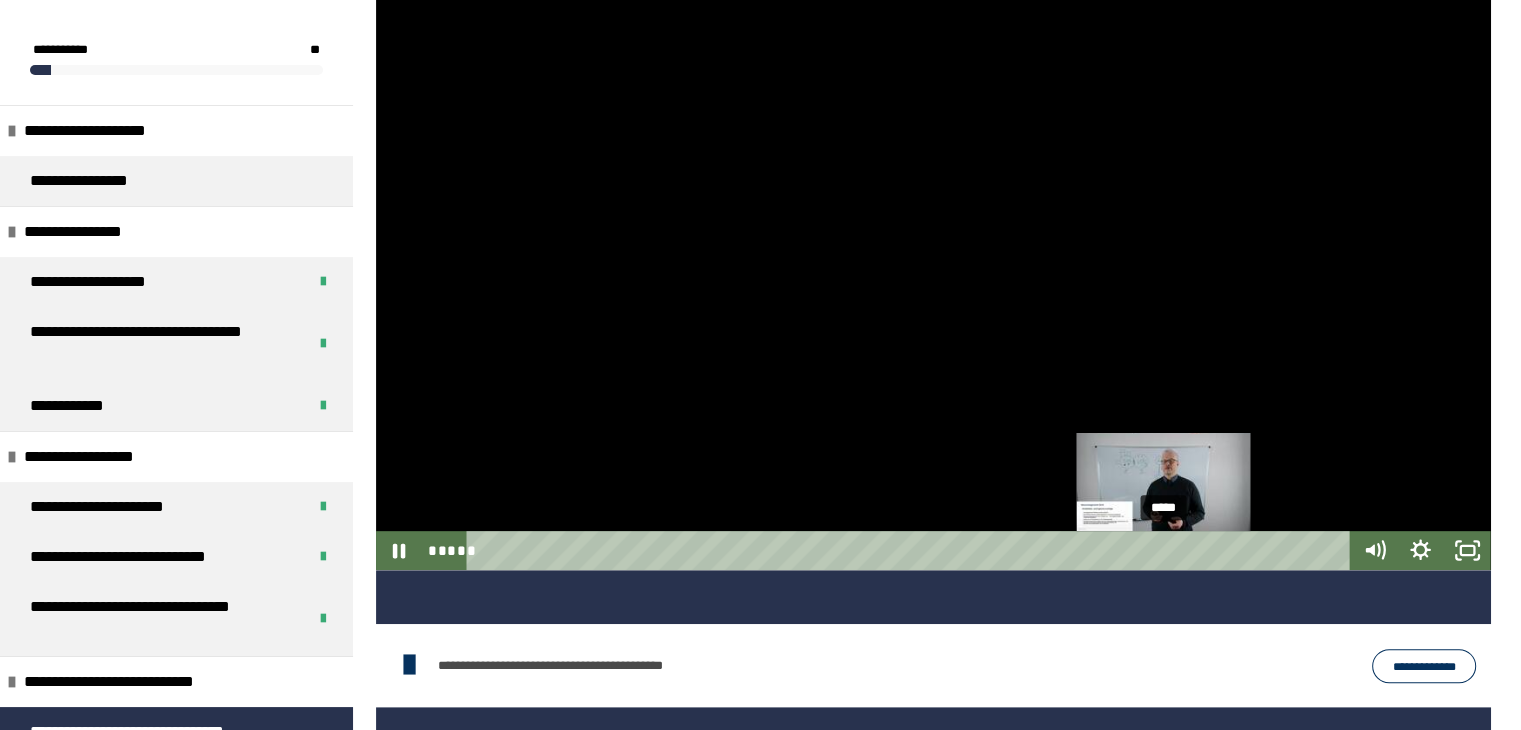 click on "*****" at bounding box center (912, 550) 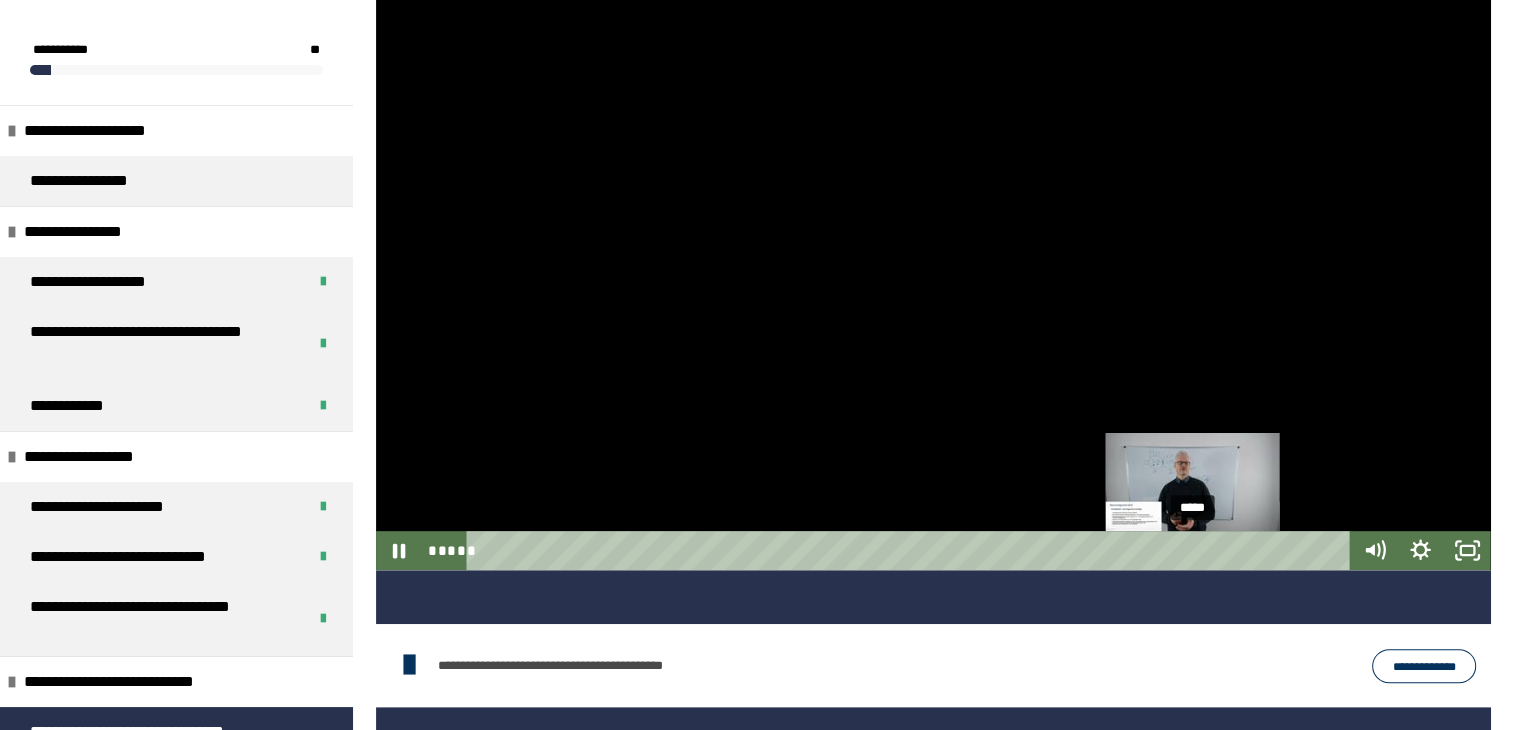 click on "*****" at bounding box center (912, 550) 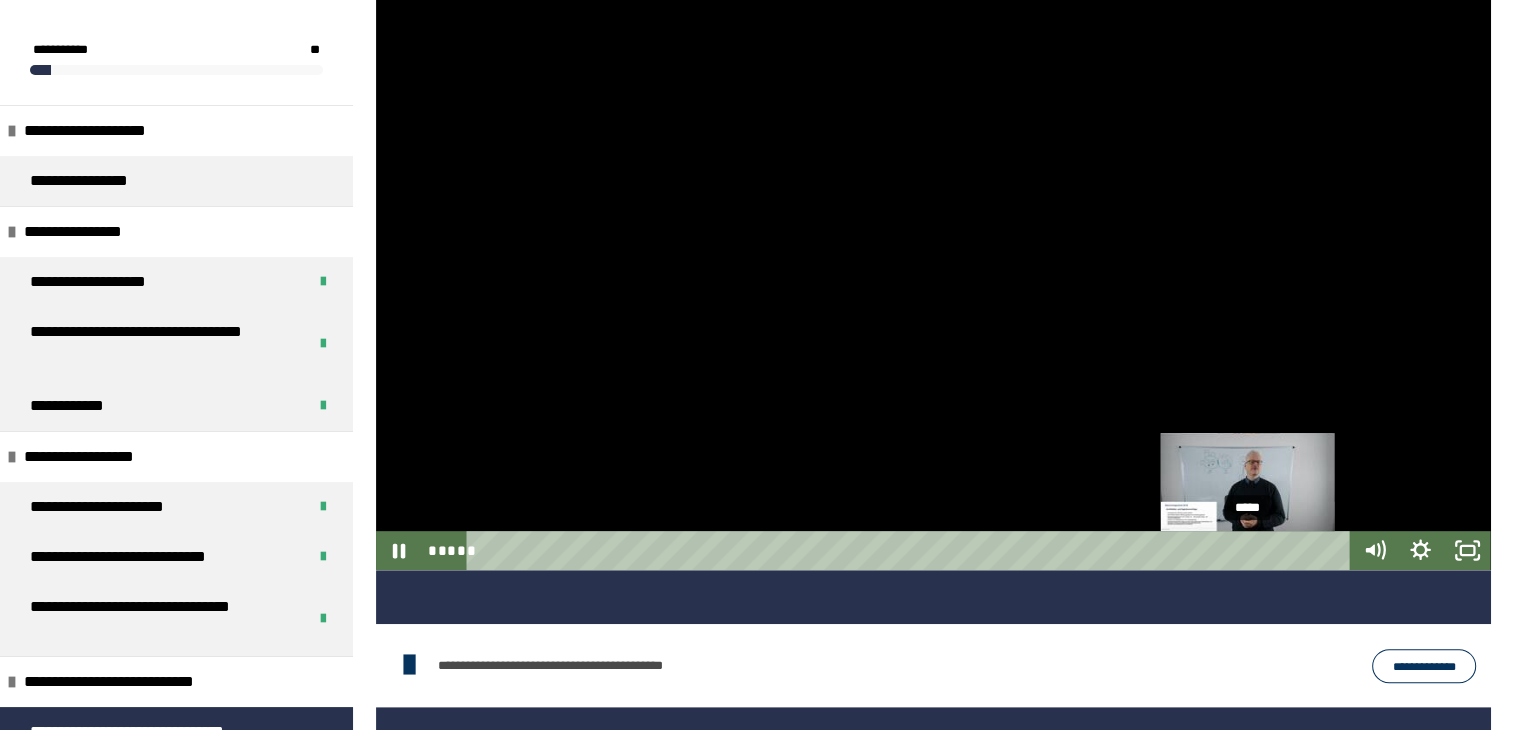 click on "*****" at bounding box center [912, 550] 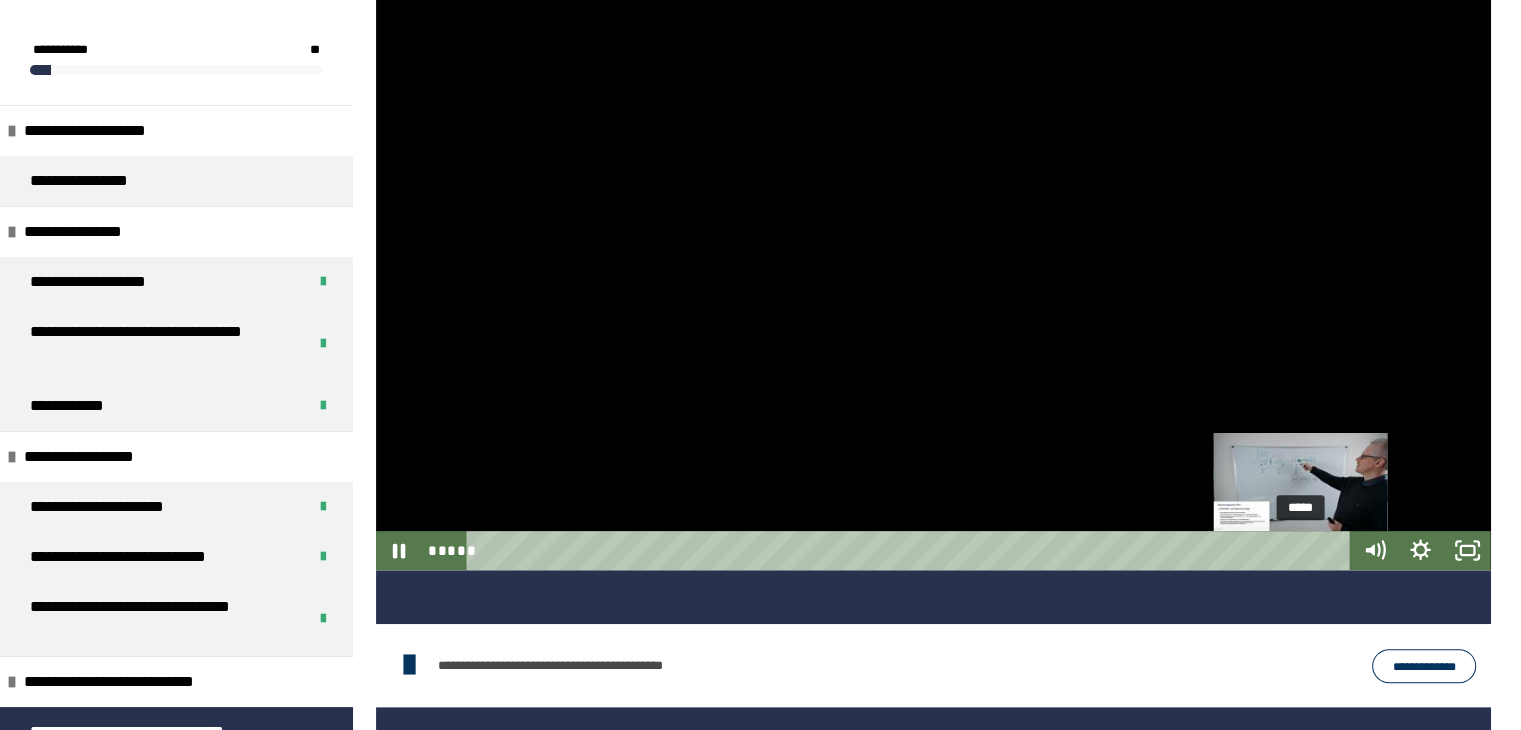 click on "*****" at bounding box center [912, 550] 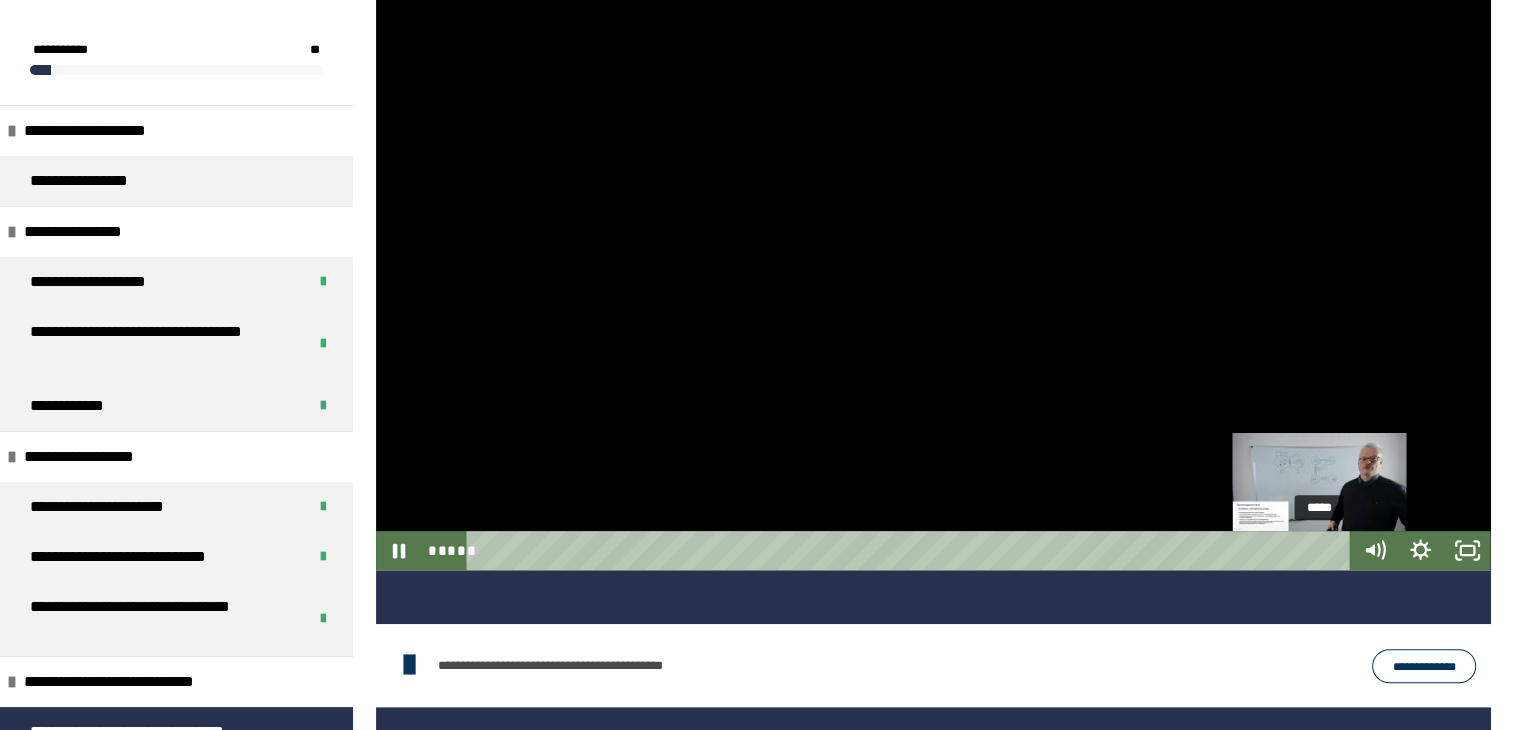 click on "*****" at bounding box center [912, 550] 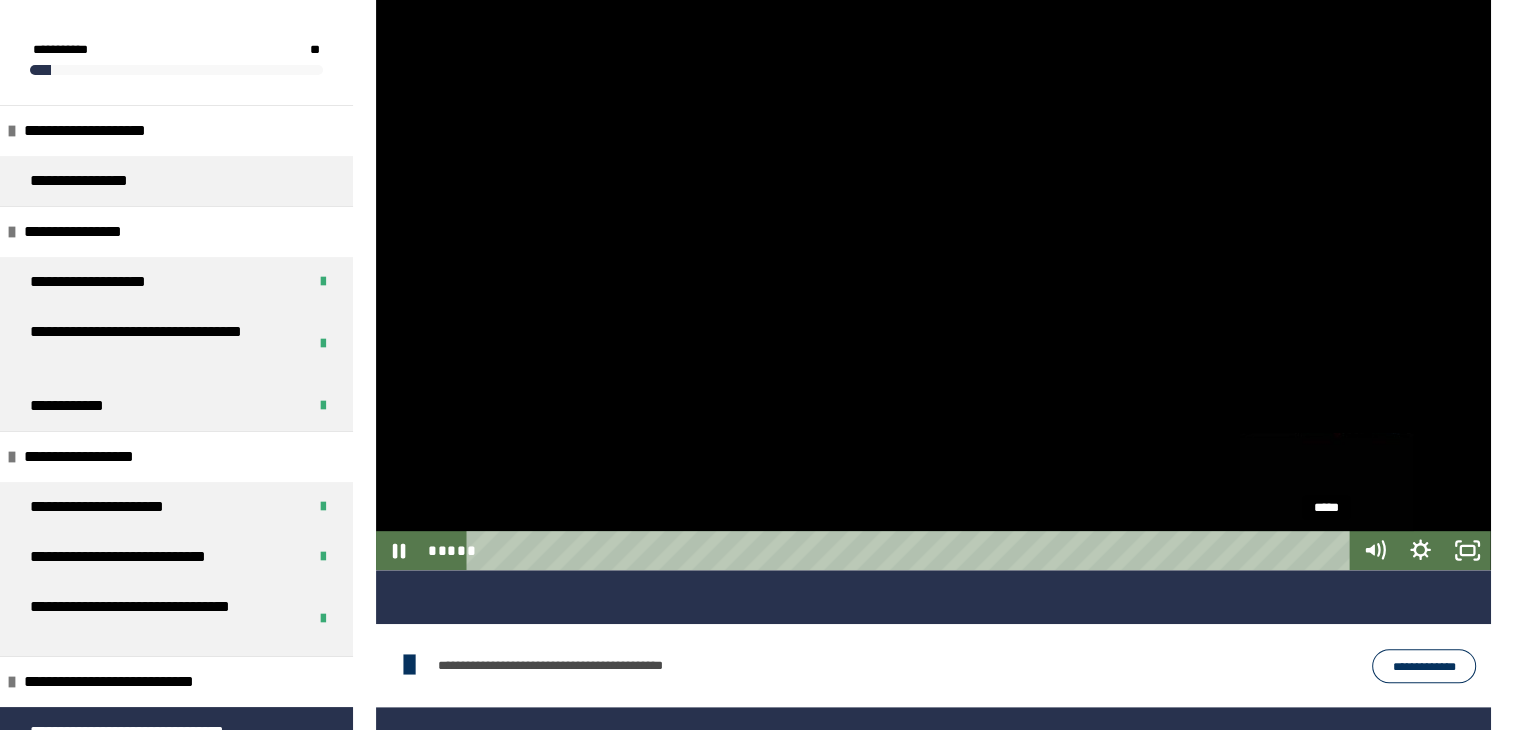 click on "*****" at bounding box center (912, 550) 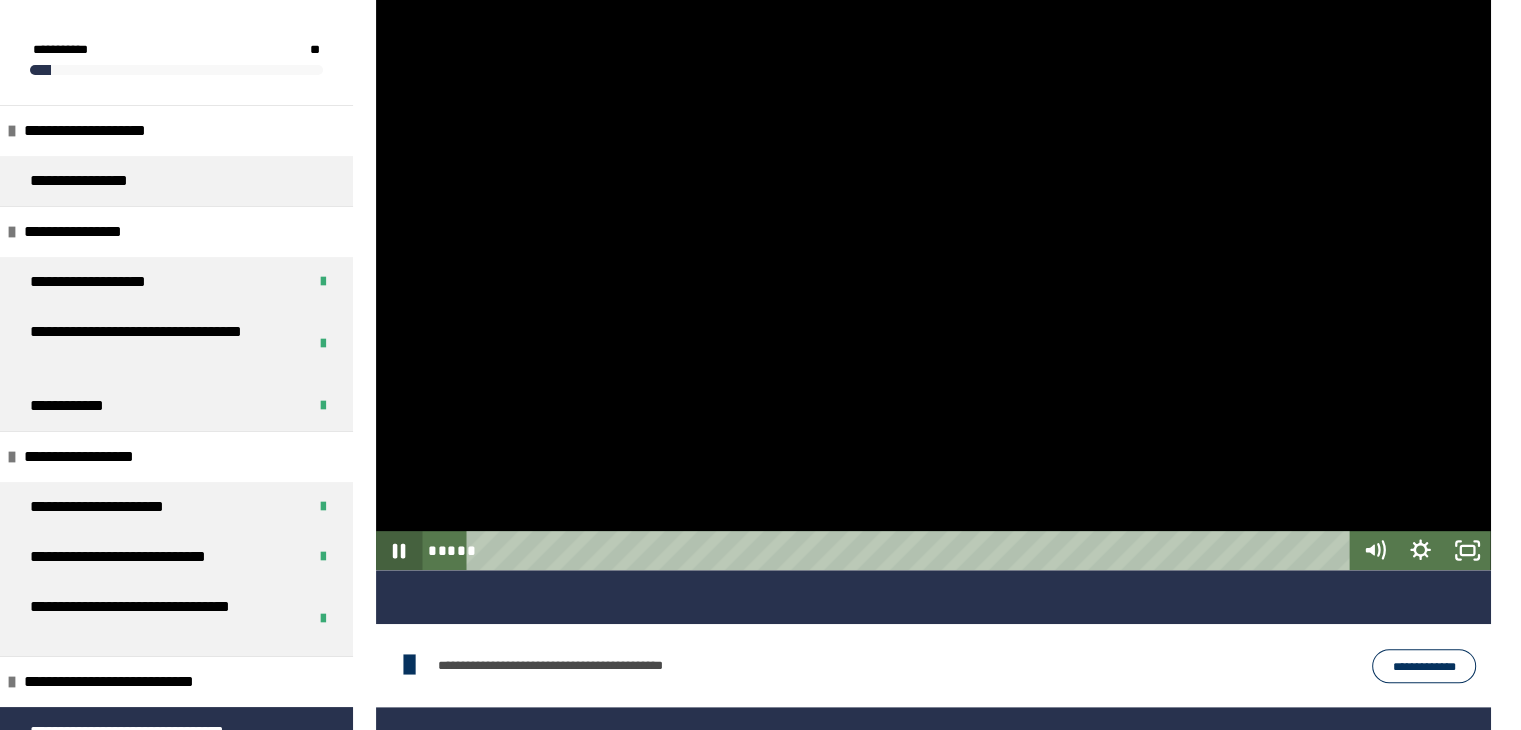 click 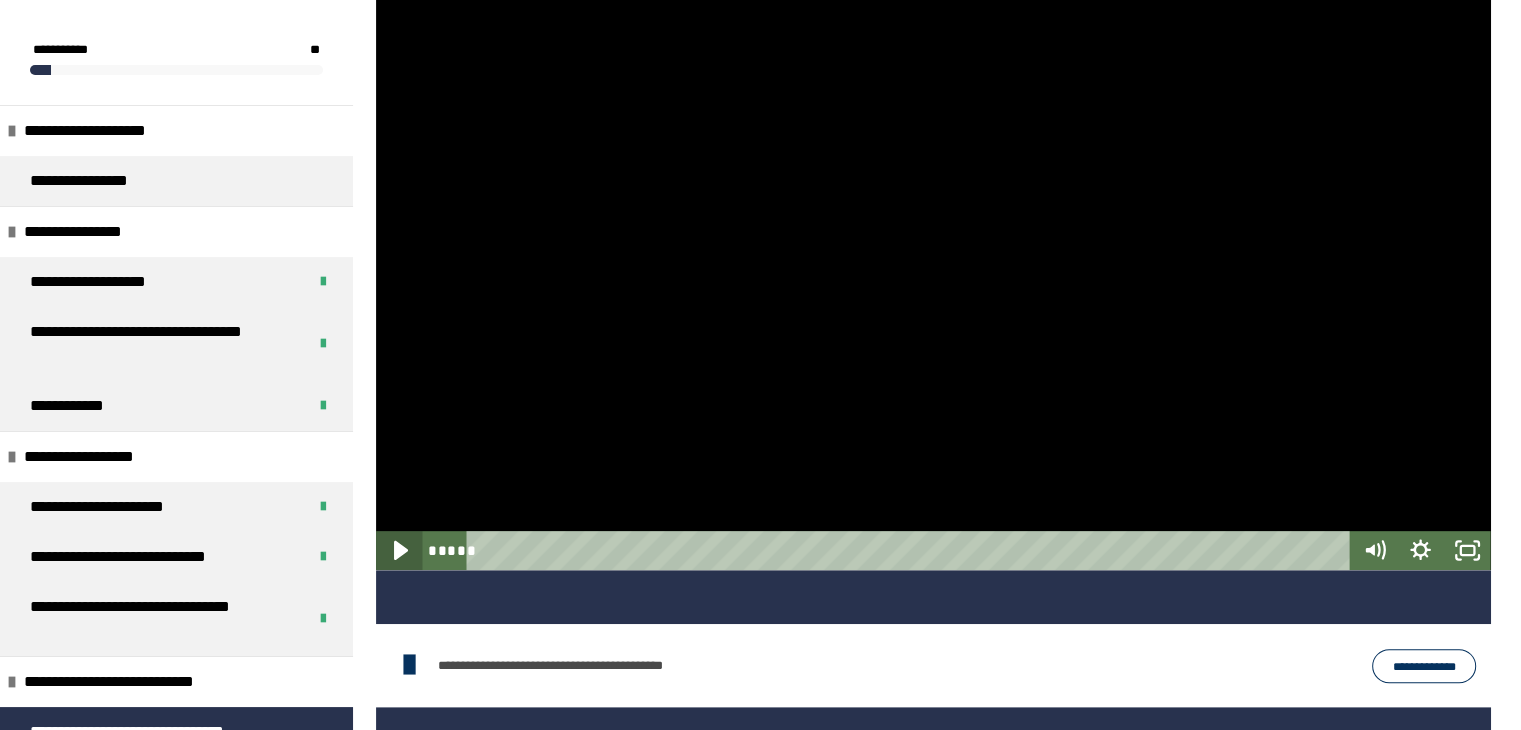 click 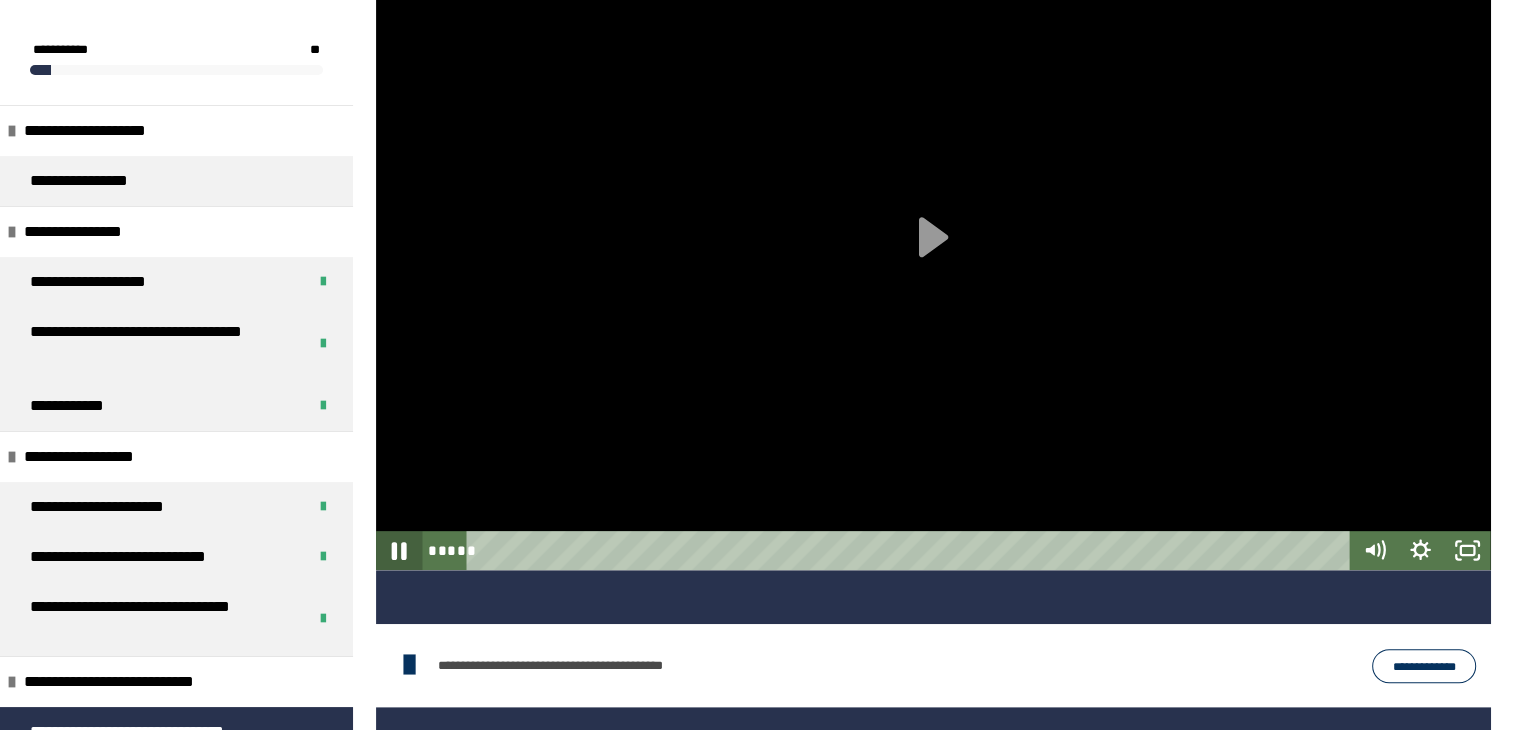 click 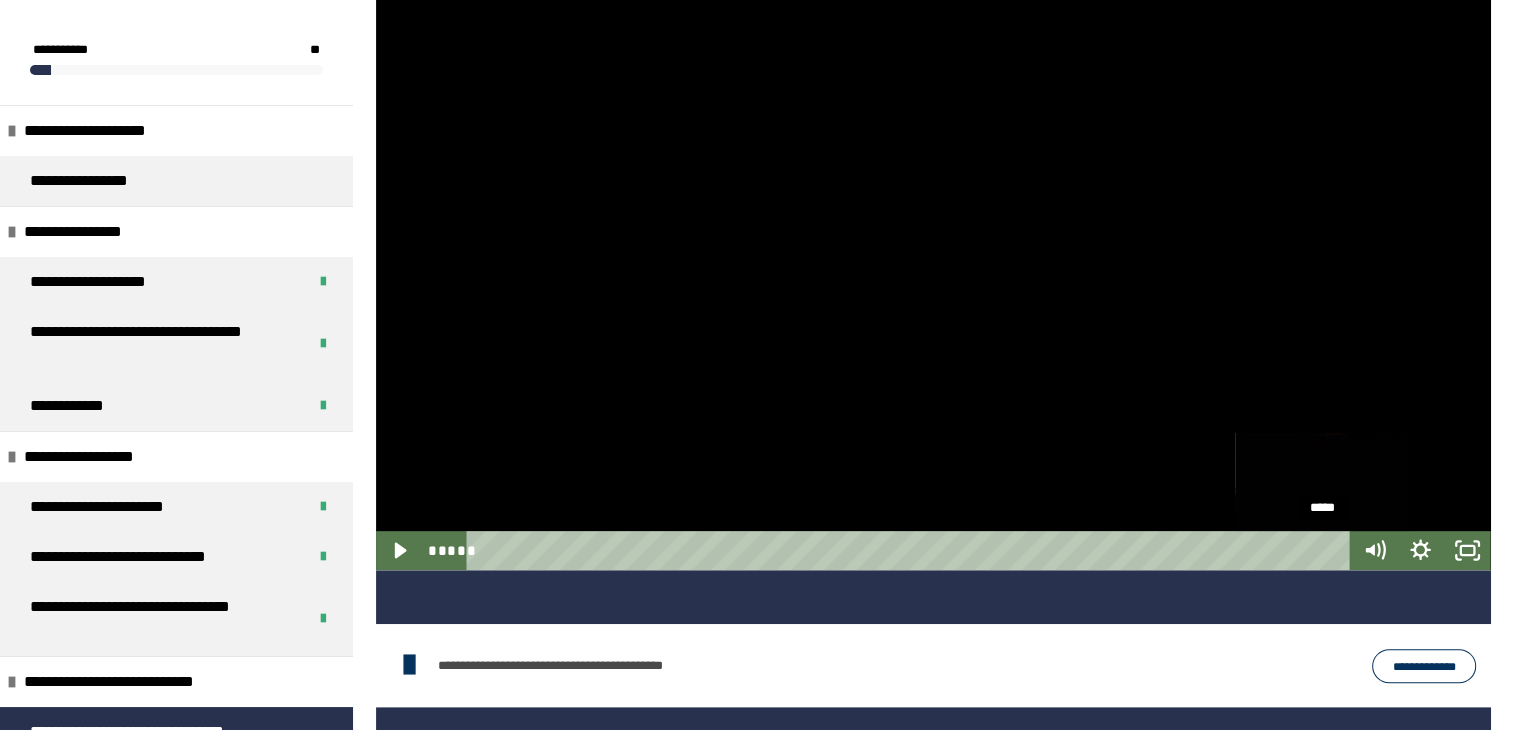 click at bounding box center [1322, 550] 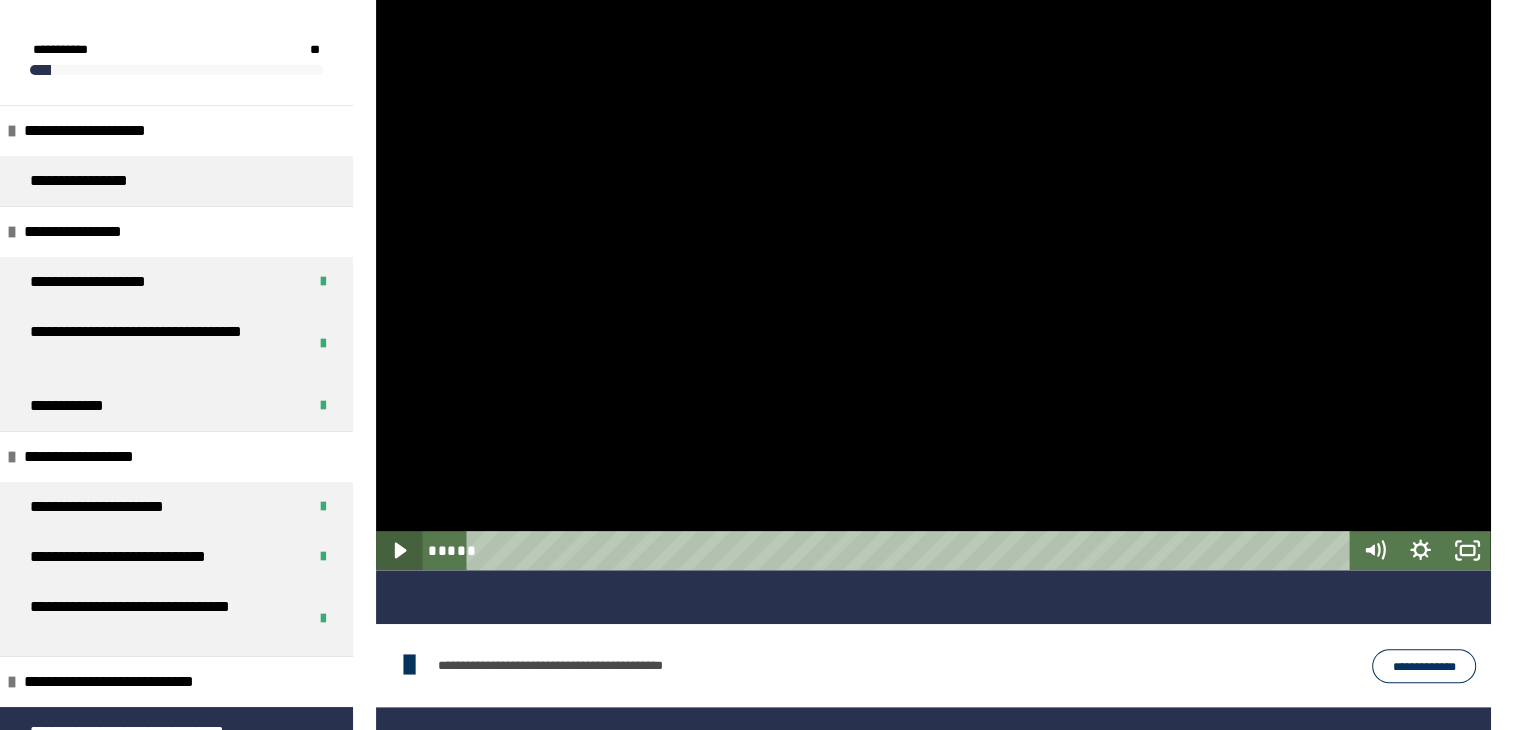 click 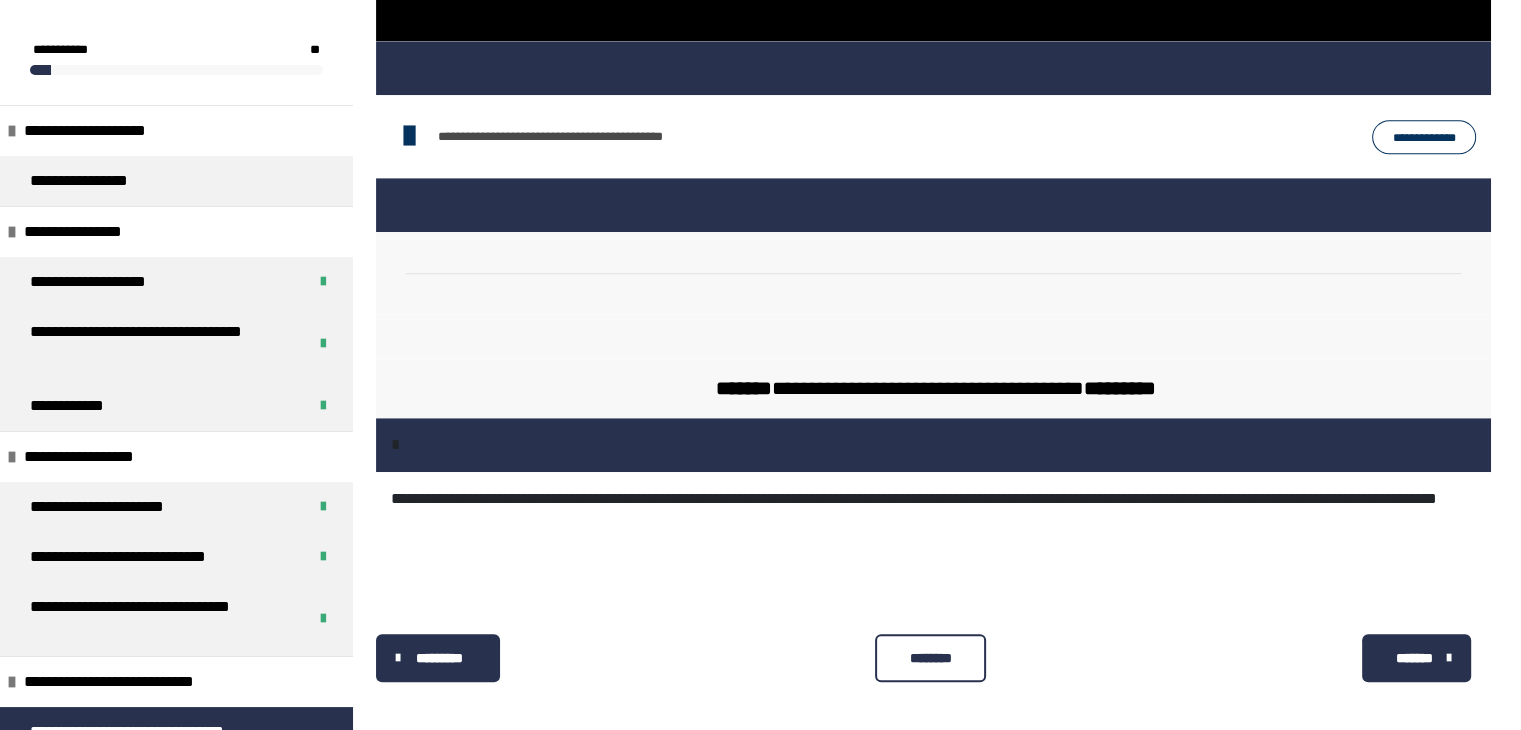 scroll, scrollTop: 1291, scrollLeft: 0, axis: vertical 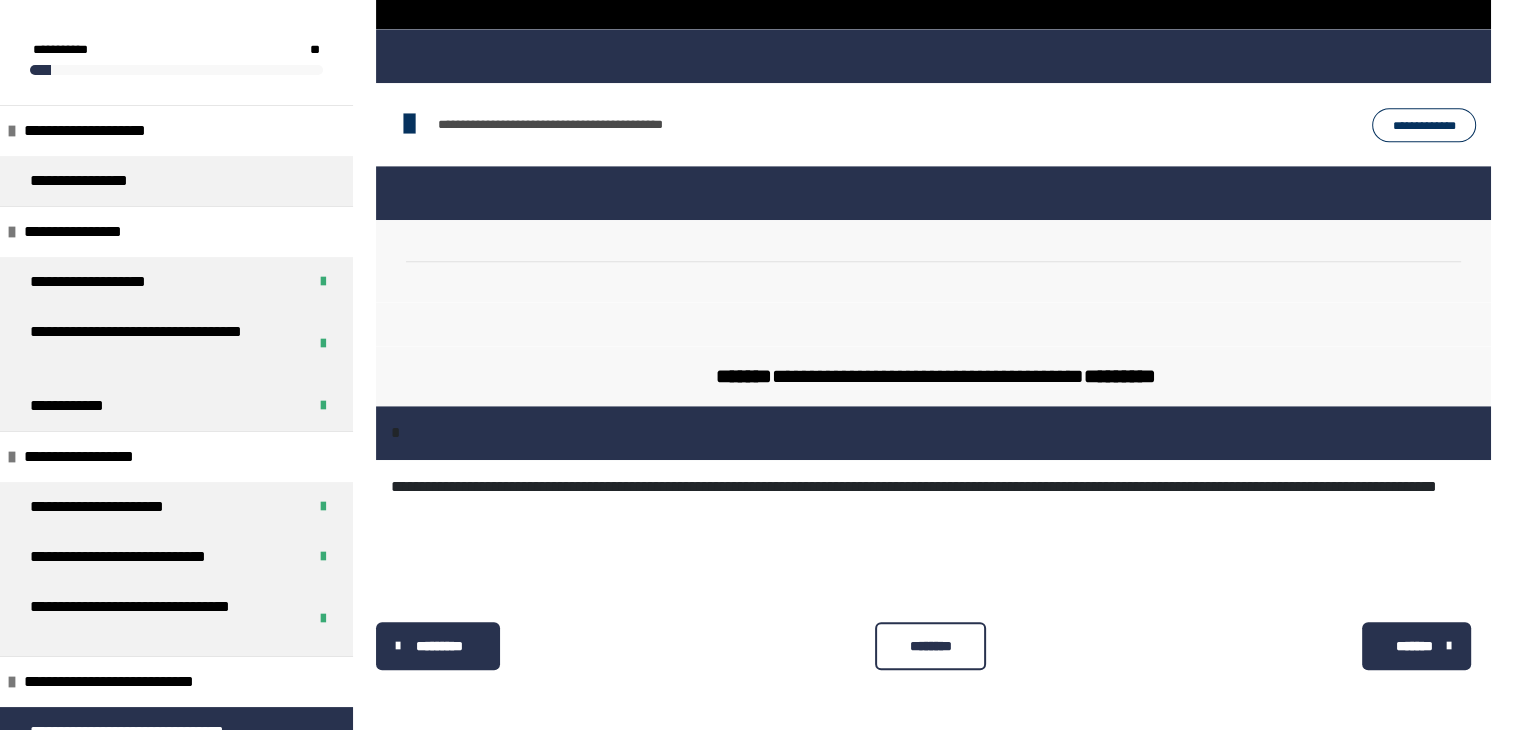 click on "********" at bounding box center [930, 646] 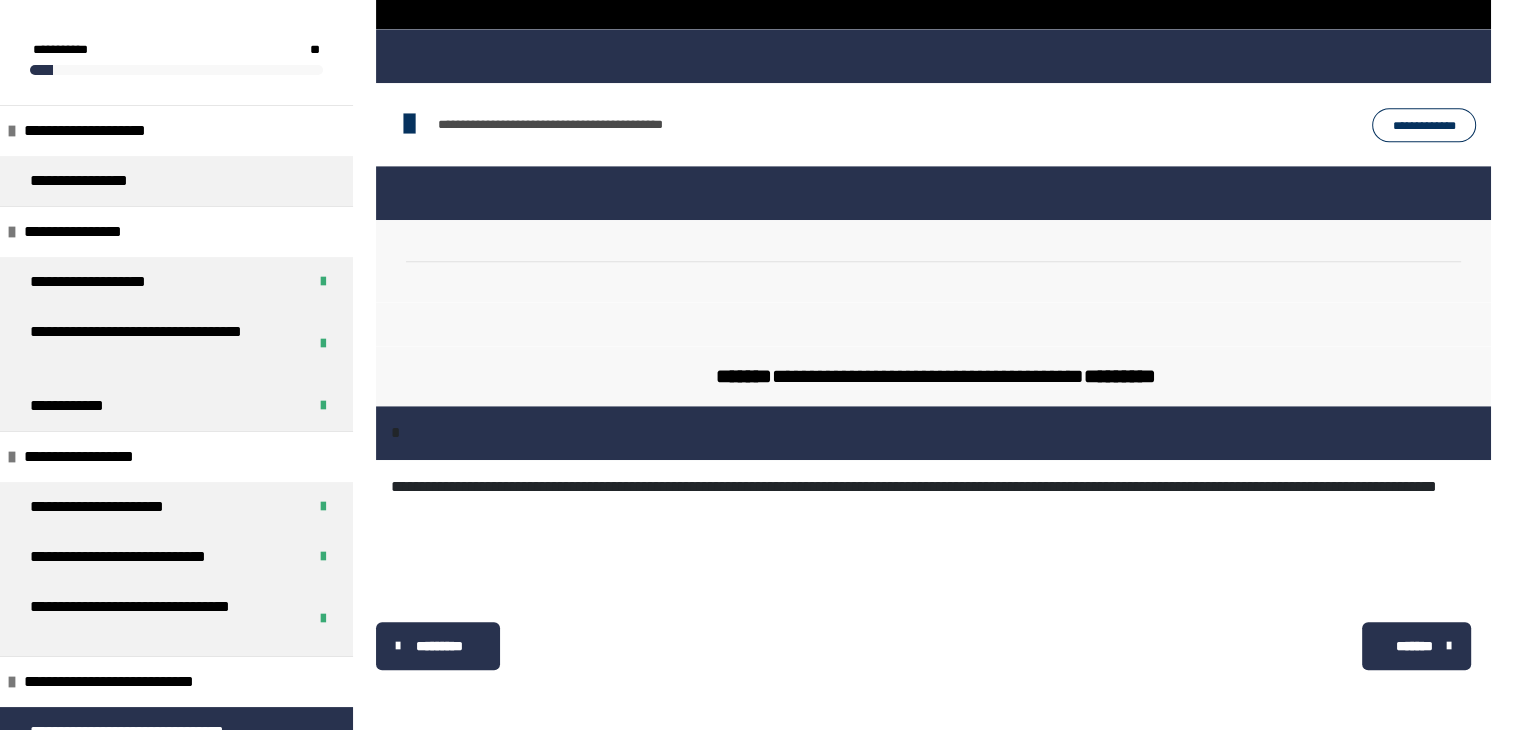click on "*******" at bounding box center (1416, 646) 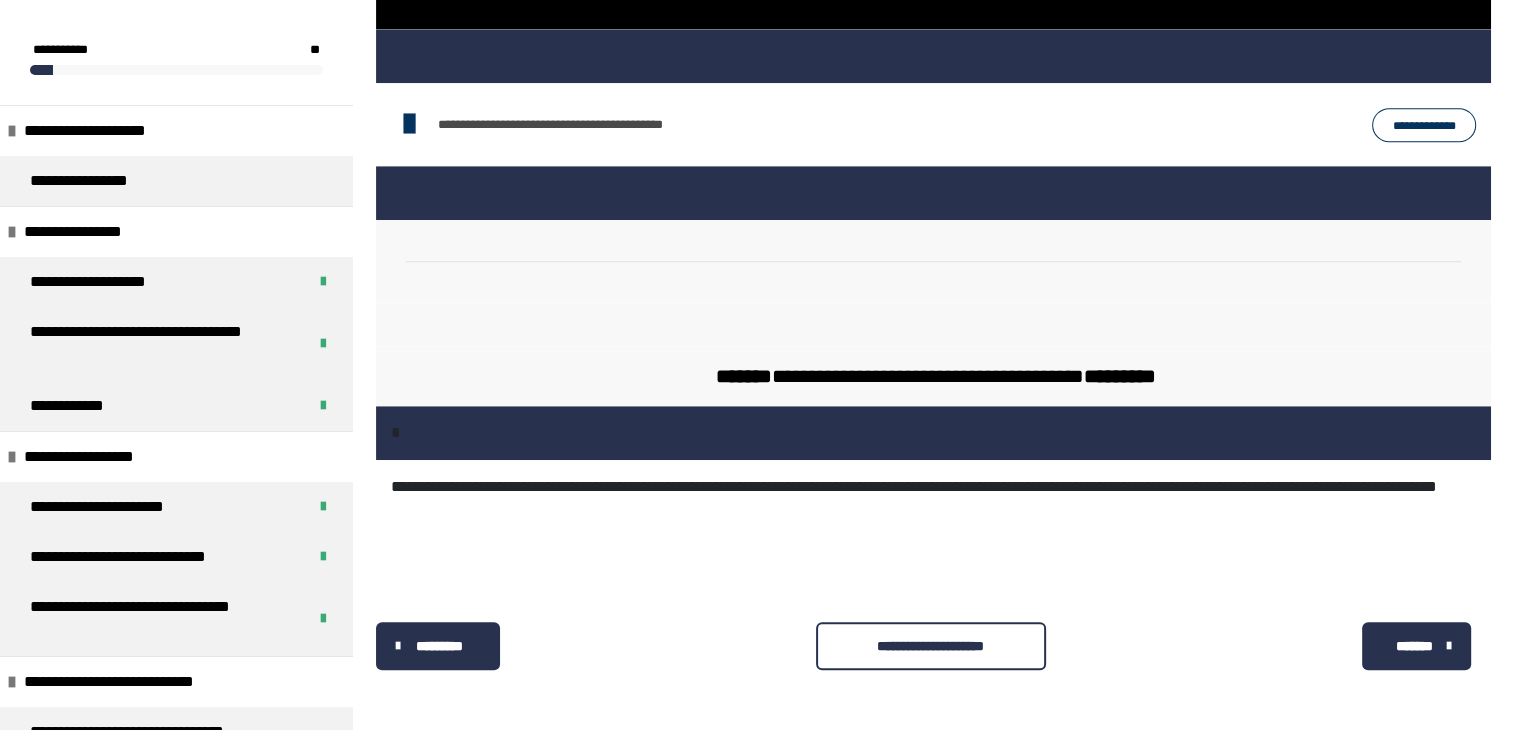 scroll, scrollTop: 340, scrollLeft: 0, axis: vertical 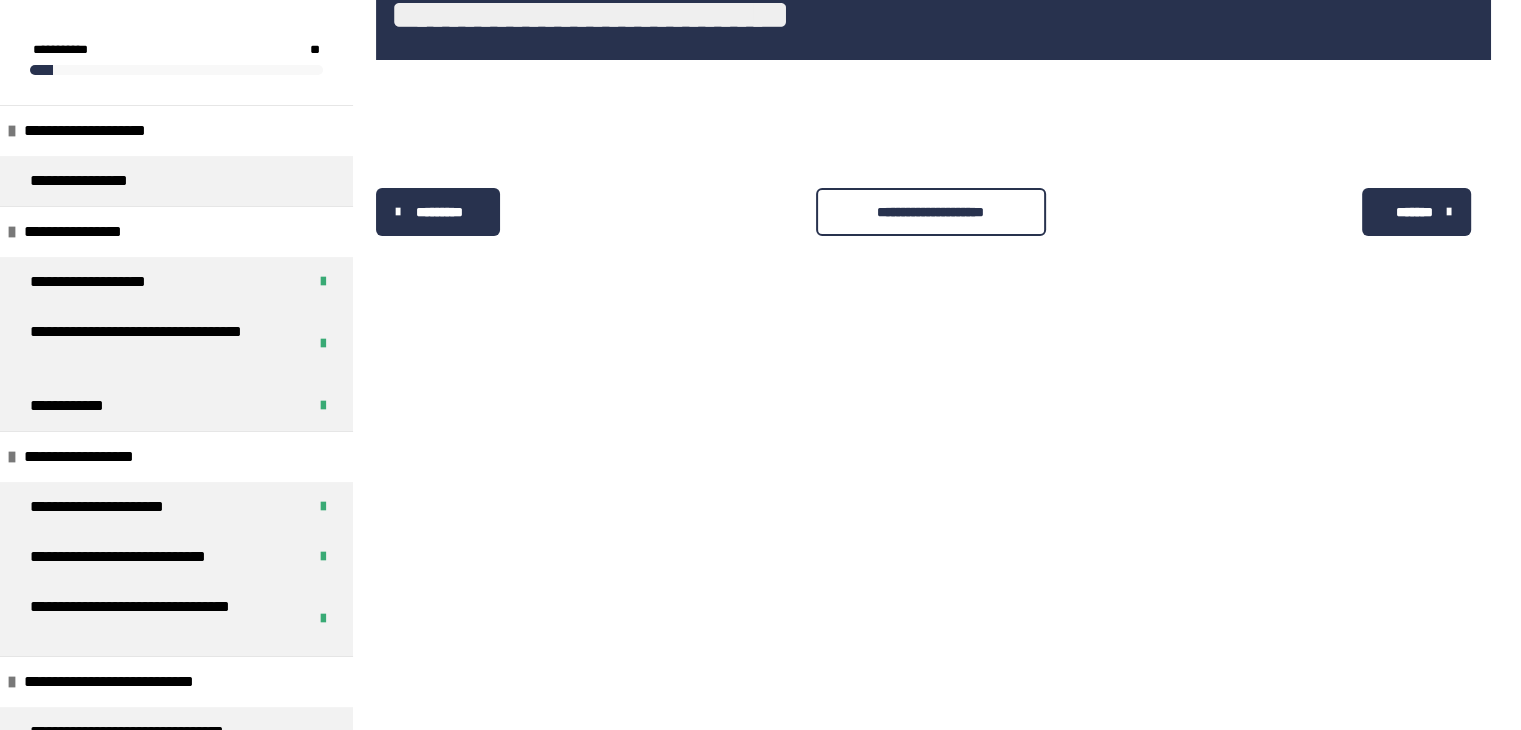 click on "**********" at bounding box center [931, 212] 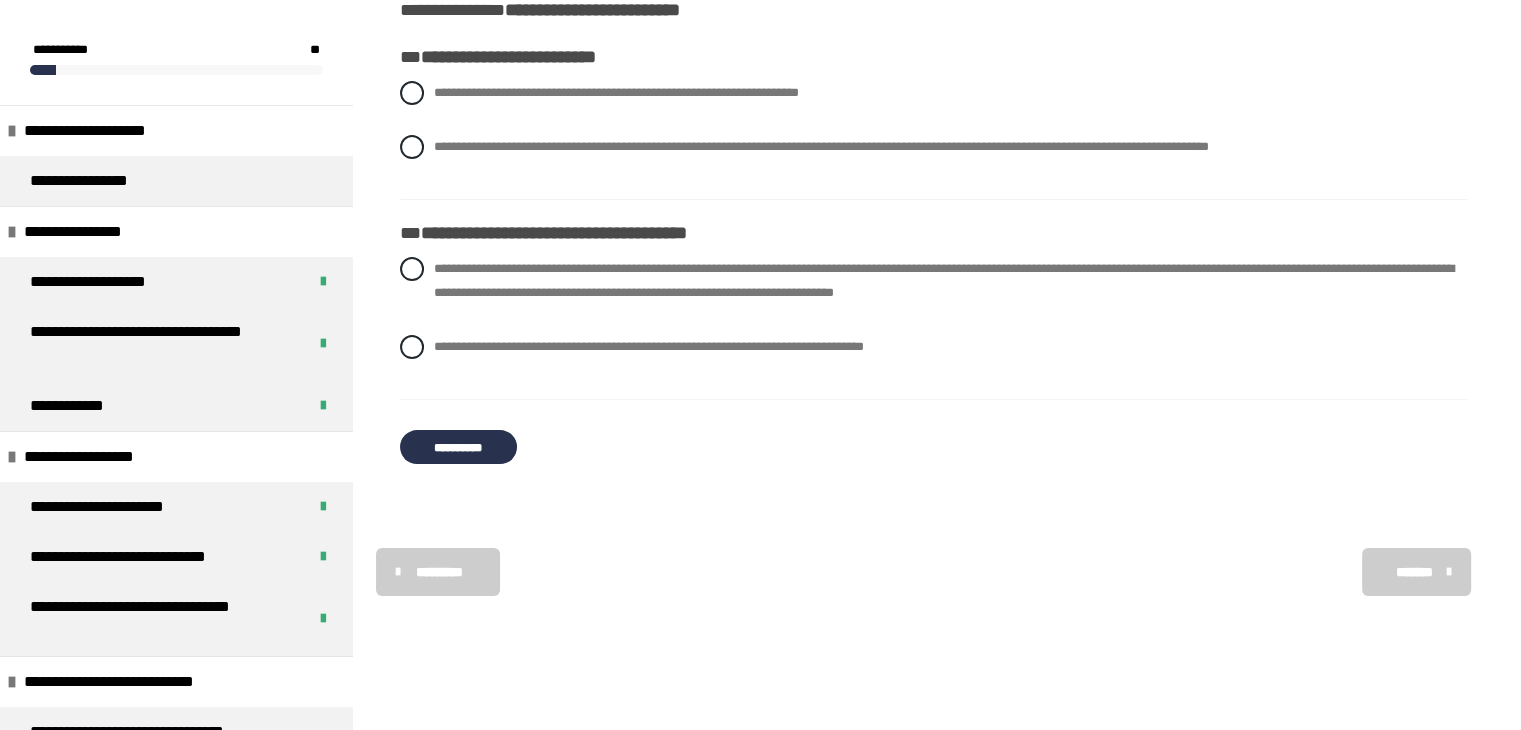 scroll, scrollTop: 340, scrollLeft: 0, axis: vertical 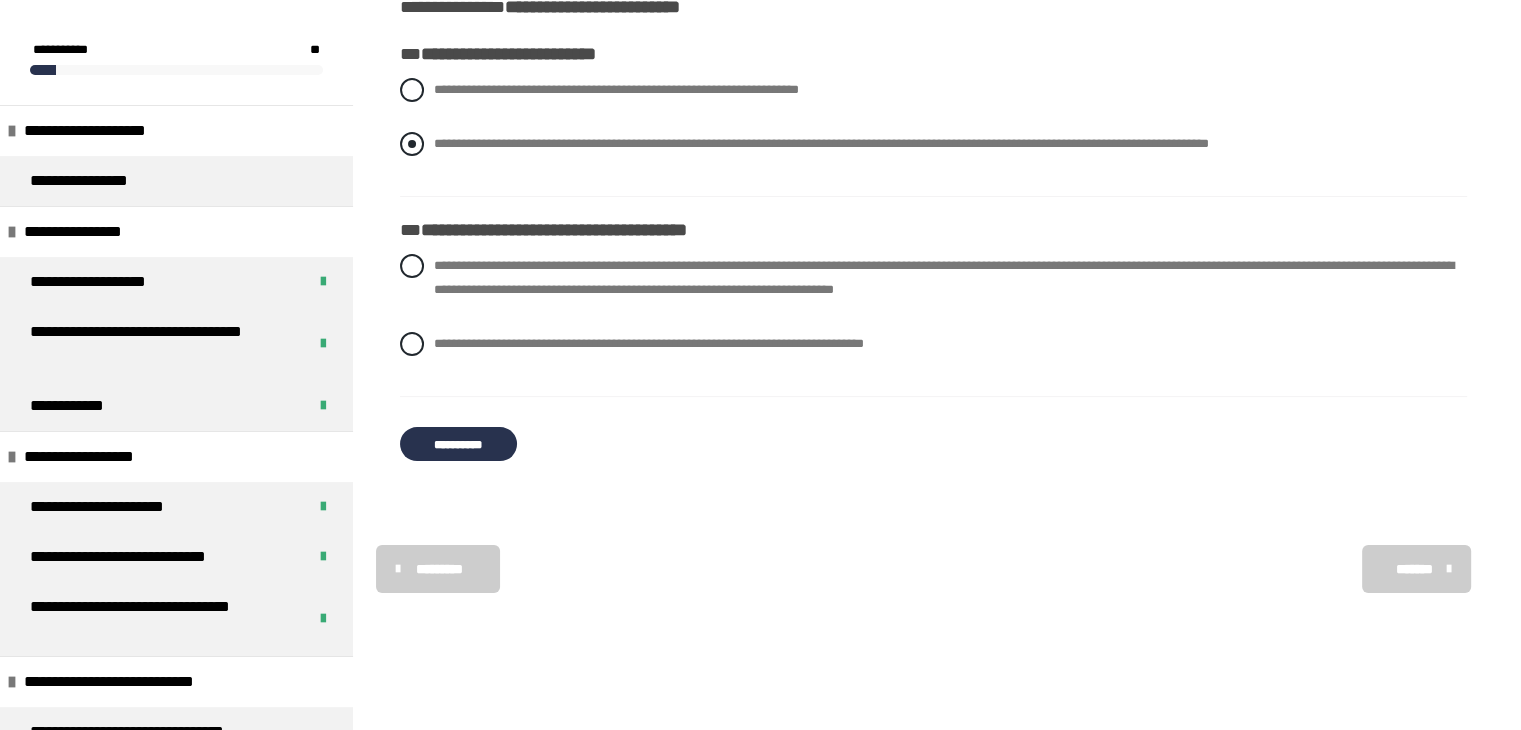 click at bounding box center (412, 144) 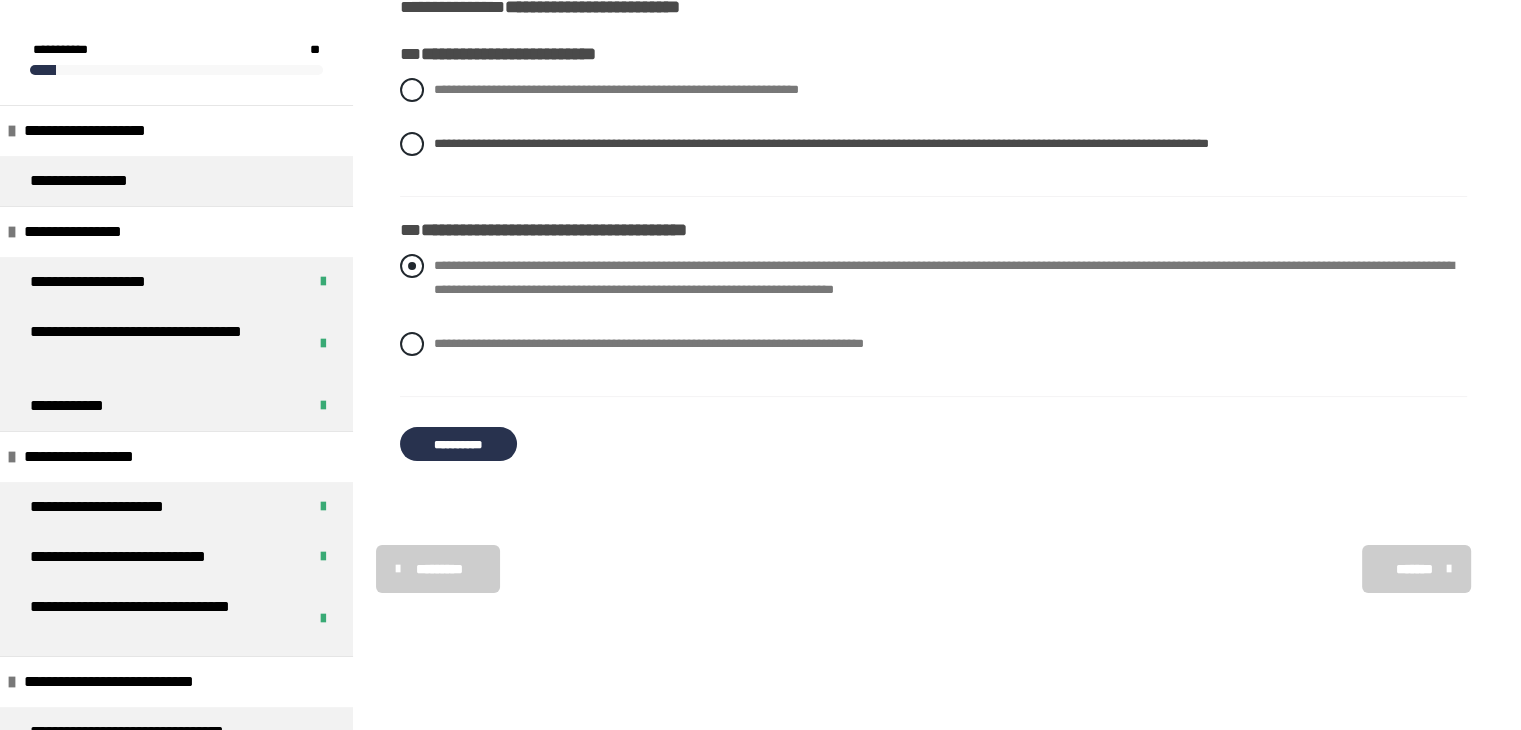 click at bounding box center [412, 266] 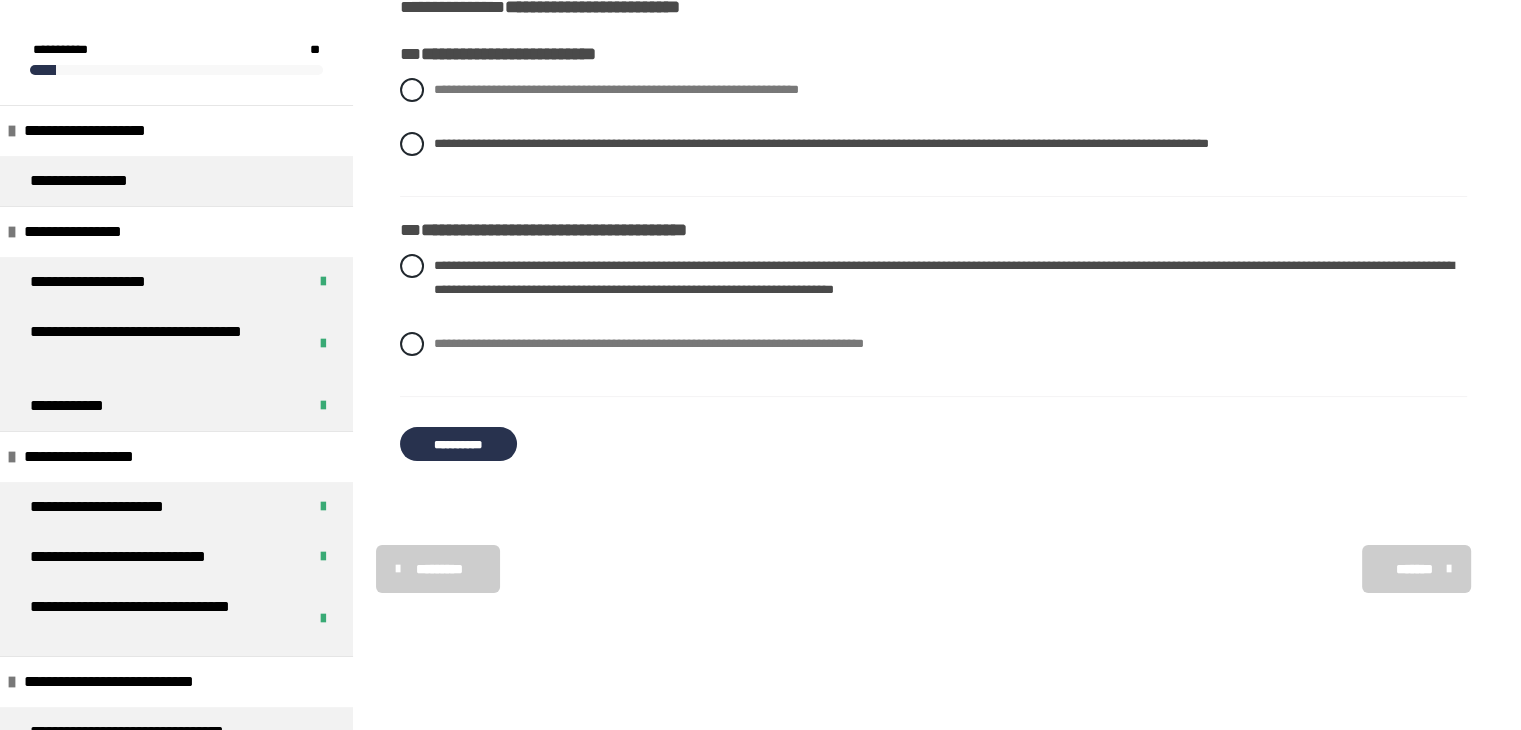 click on "**********" at bounding box center (458, 444) 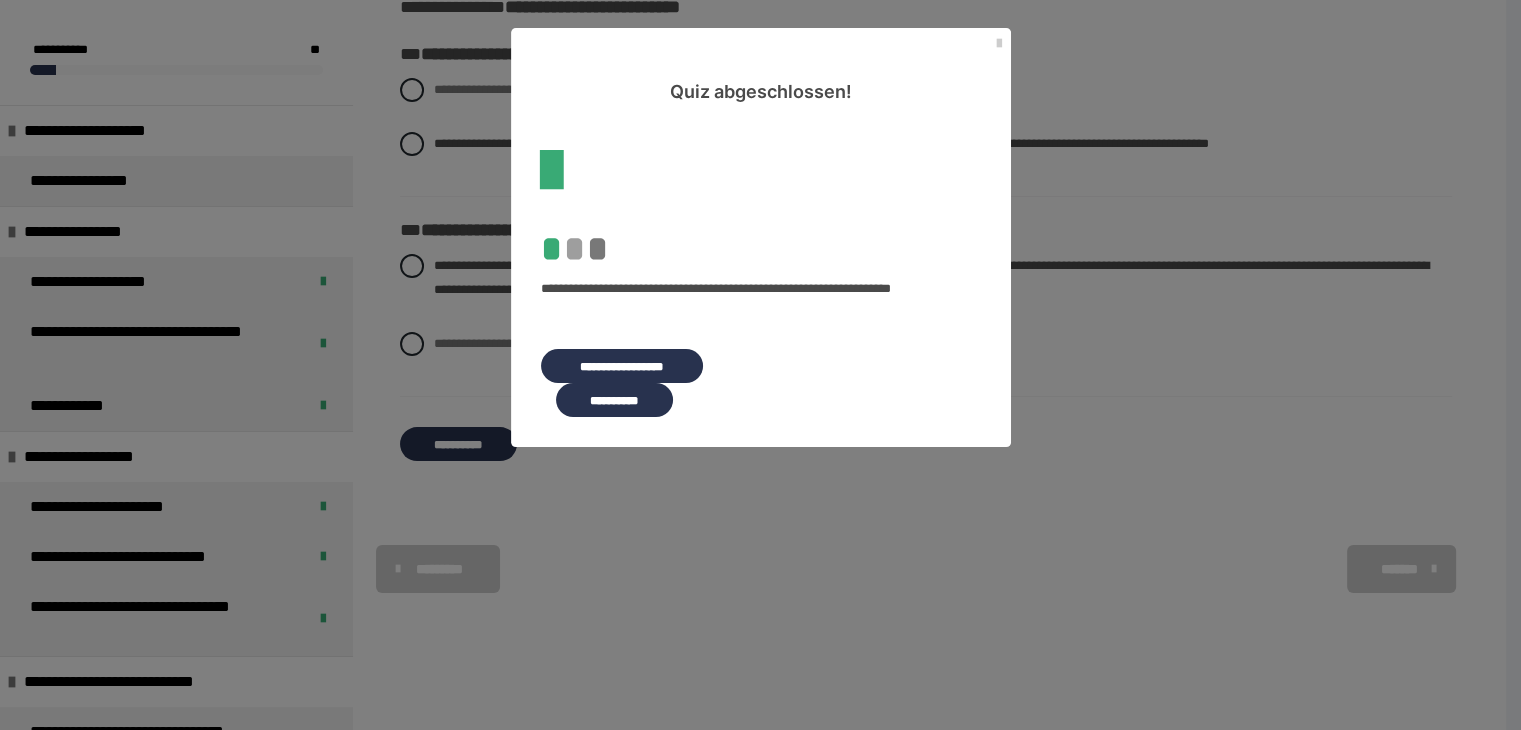 scroll, scrollTop: 252, scrollLeft: 0, axis: vertical 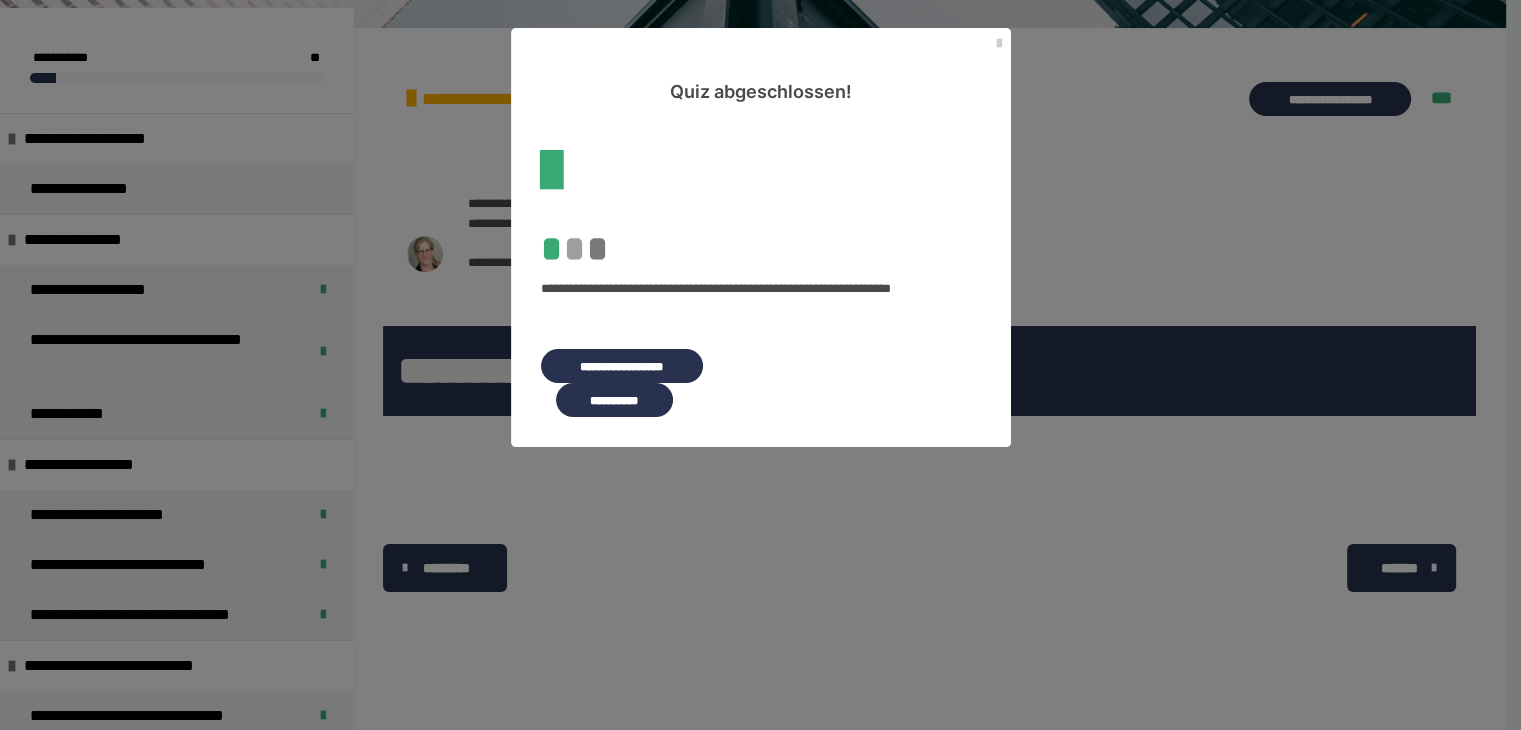 click on "**********" at bounding box center (614, 400) 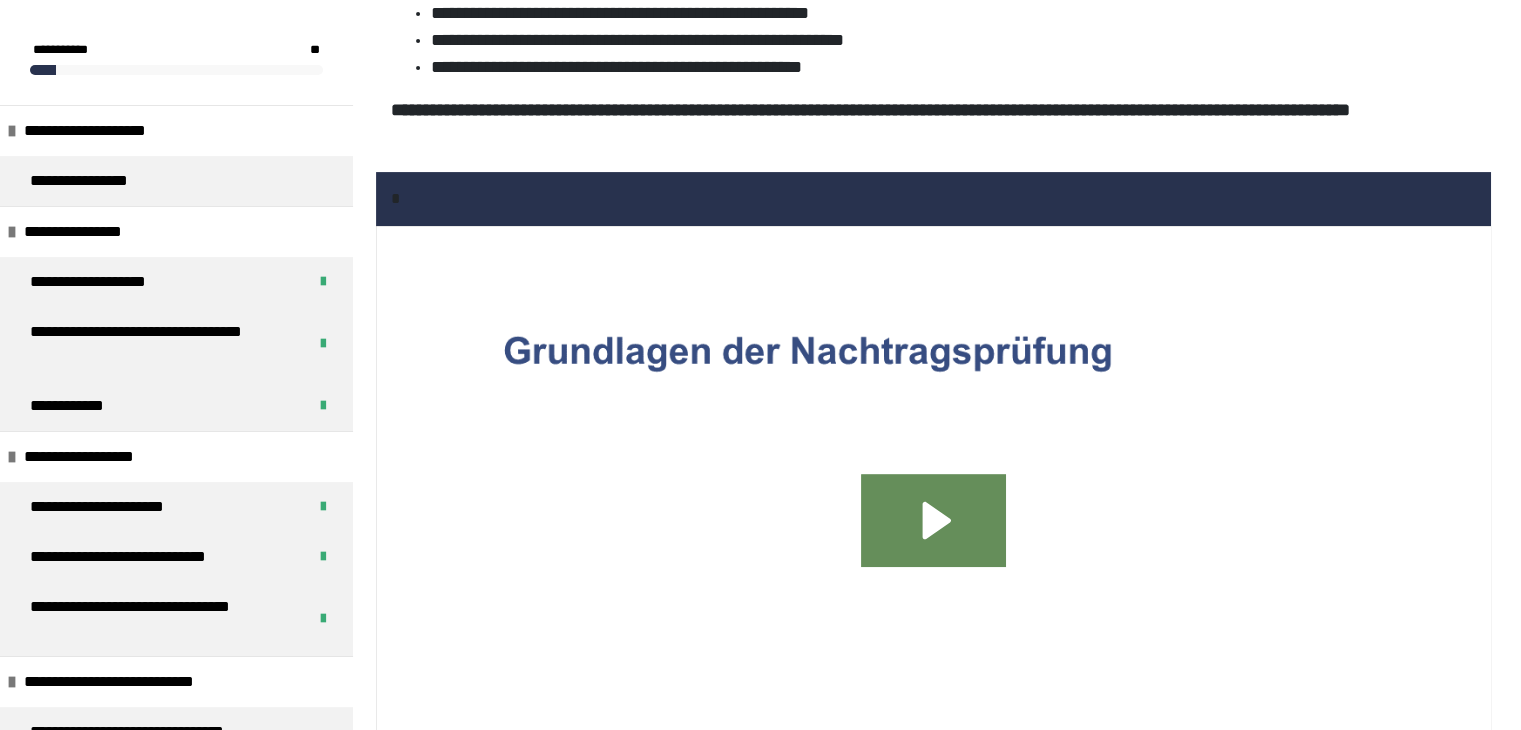 scroll, scrollTop: 532, scrollLeft: 0, axis: vertical 